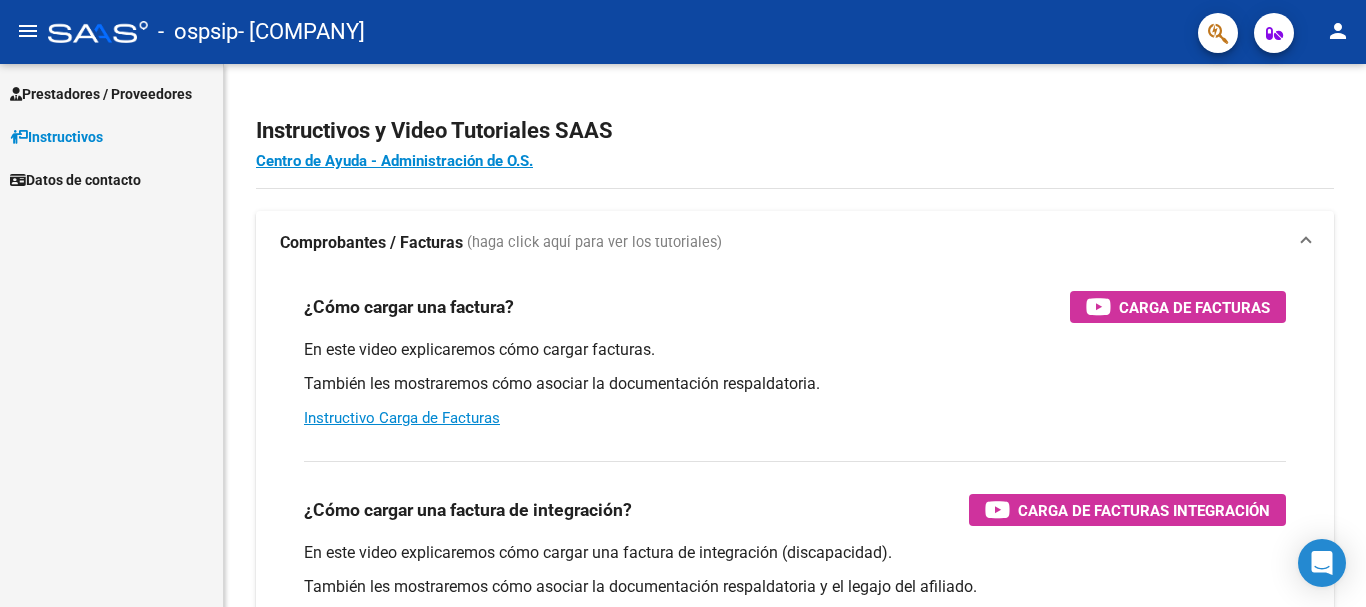 scroll, scrollTop: 0, scrollLeft: 0, axis: both 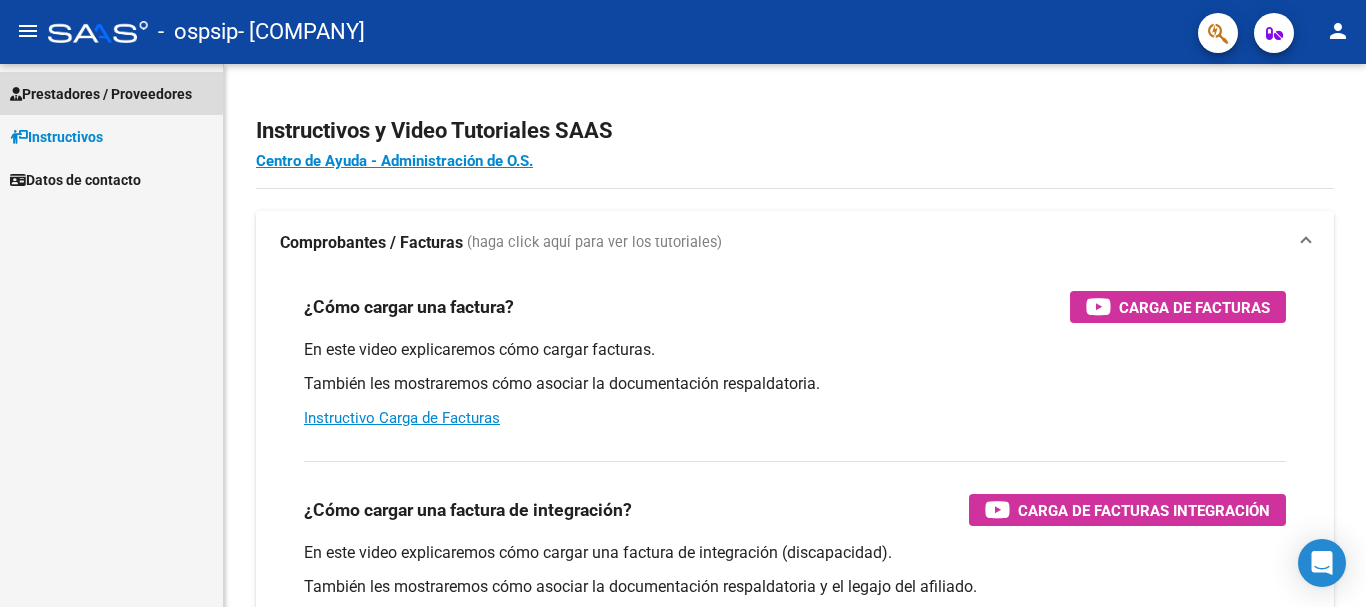 click on "Prestadores / Proveedores" at bounding box center (101, 94) 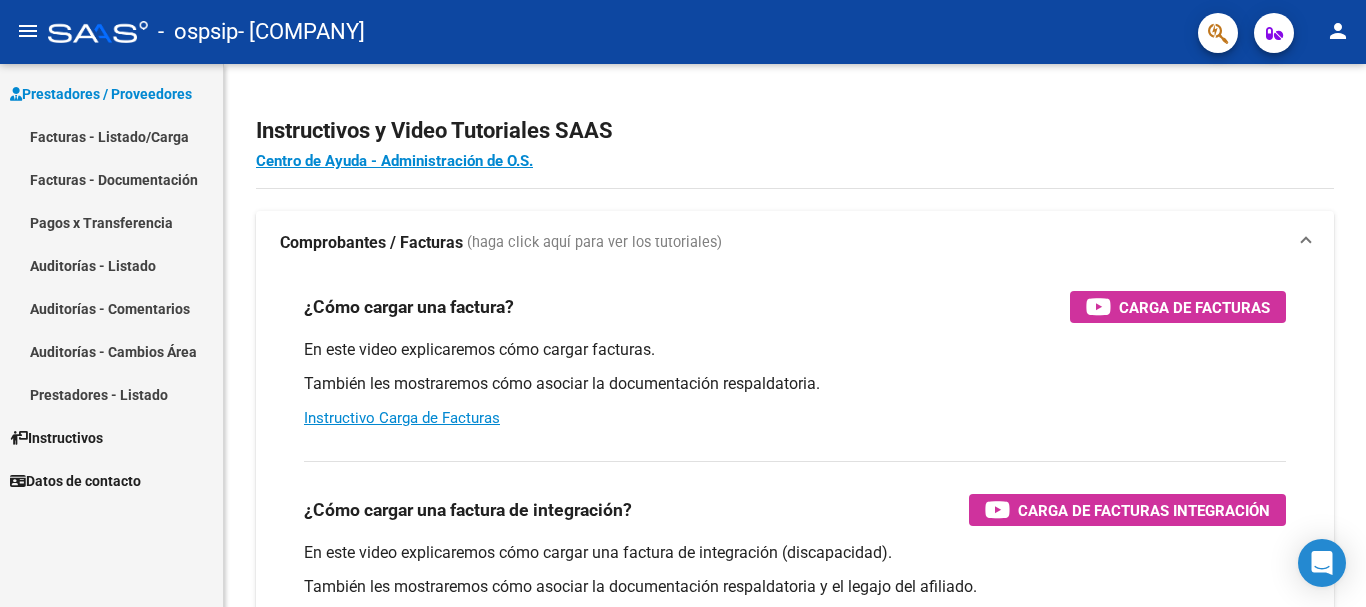 click on "Facturas - Listado/Carga" at bounding box center [111, 136] 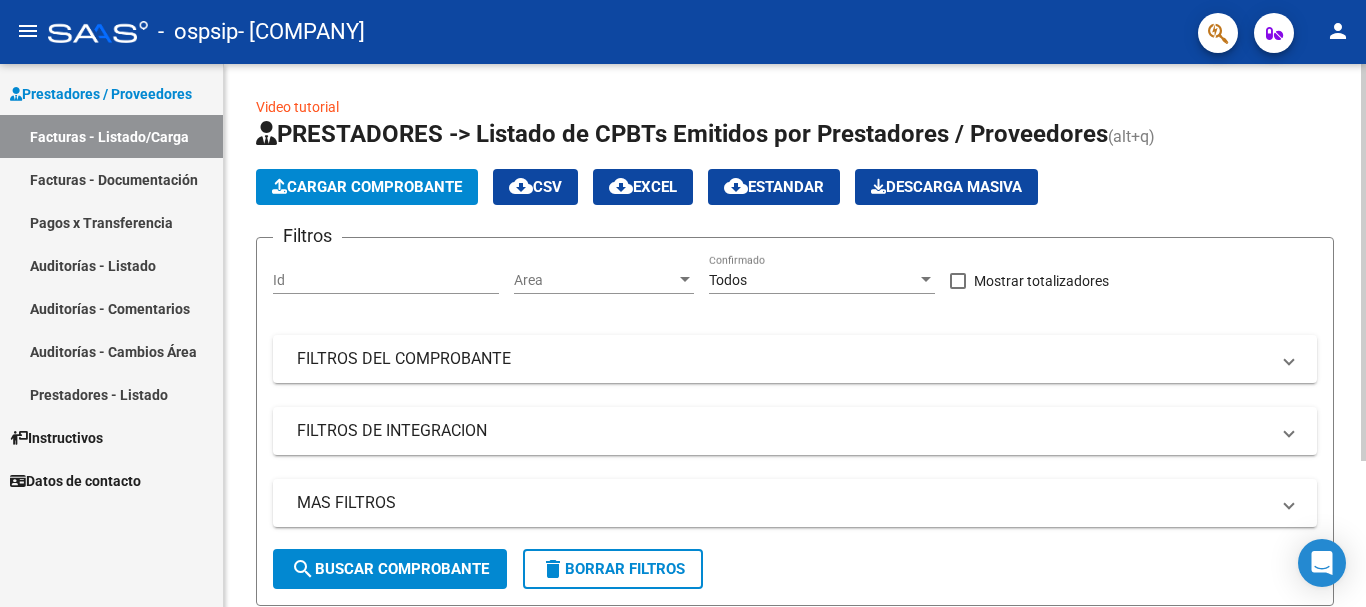 click on "Cargar Comprobante" 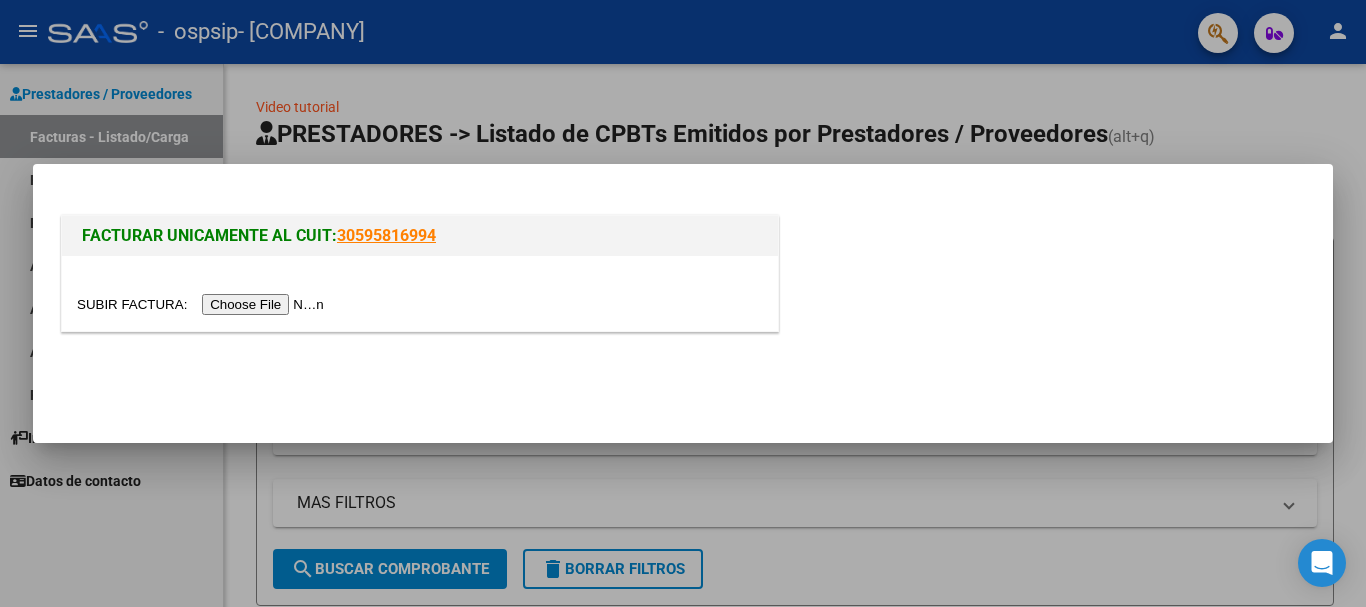 click at bounding box center [203, 304] 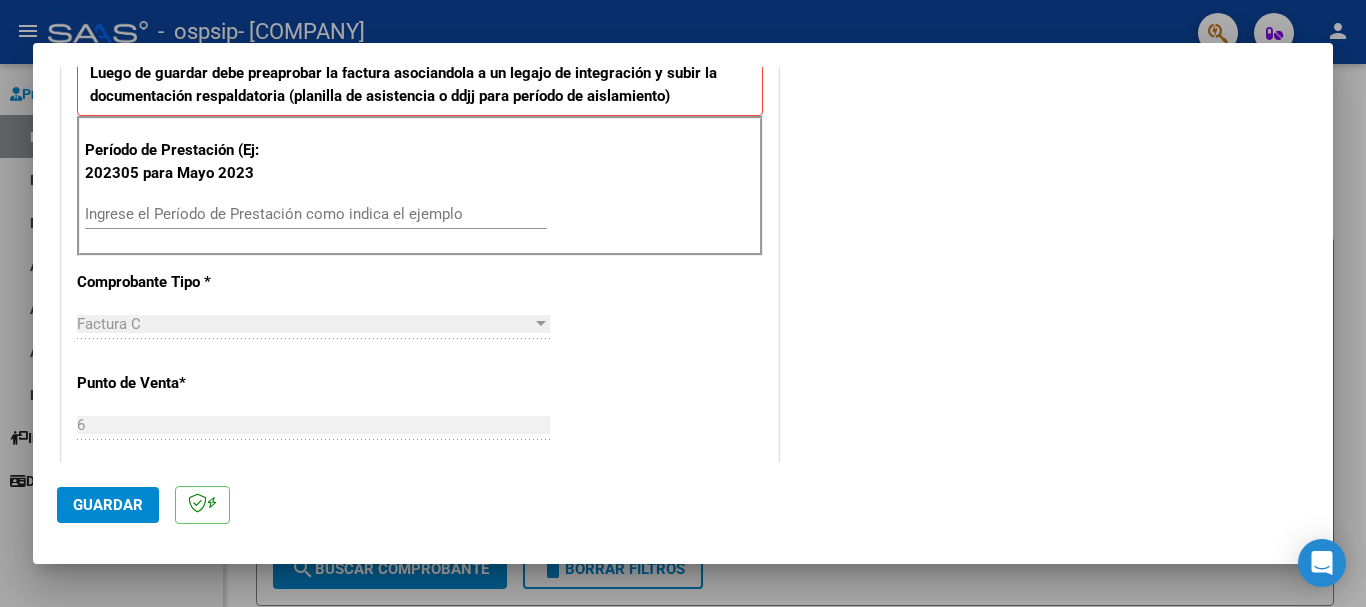 scroll, scrollTop: 600, scrollLeft: 0, axis: vertical 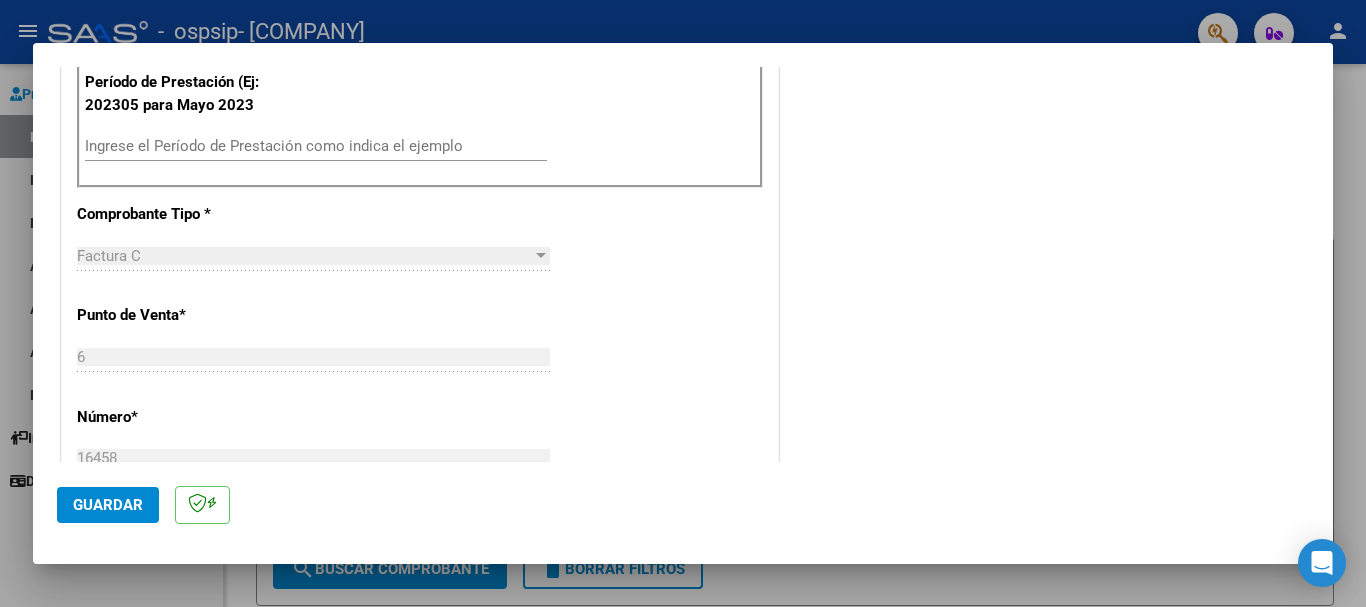 click on "Ingrese el Período de Prestación como indica el ejemplo" at bounding box center (316, 146) 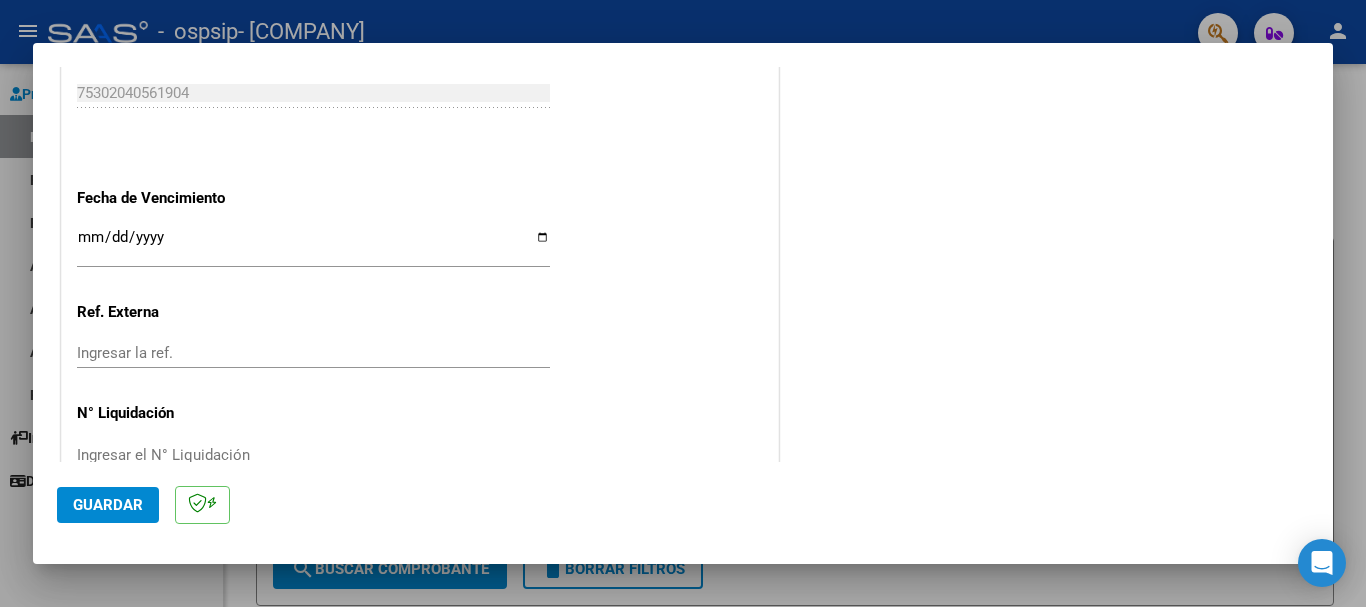 scroll, scrollTop: 1300, scrollLeft: 0, axis: vertical 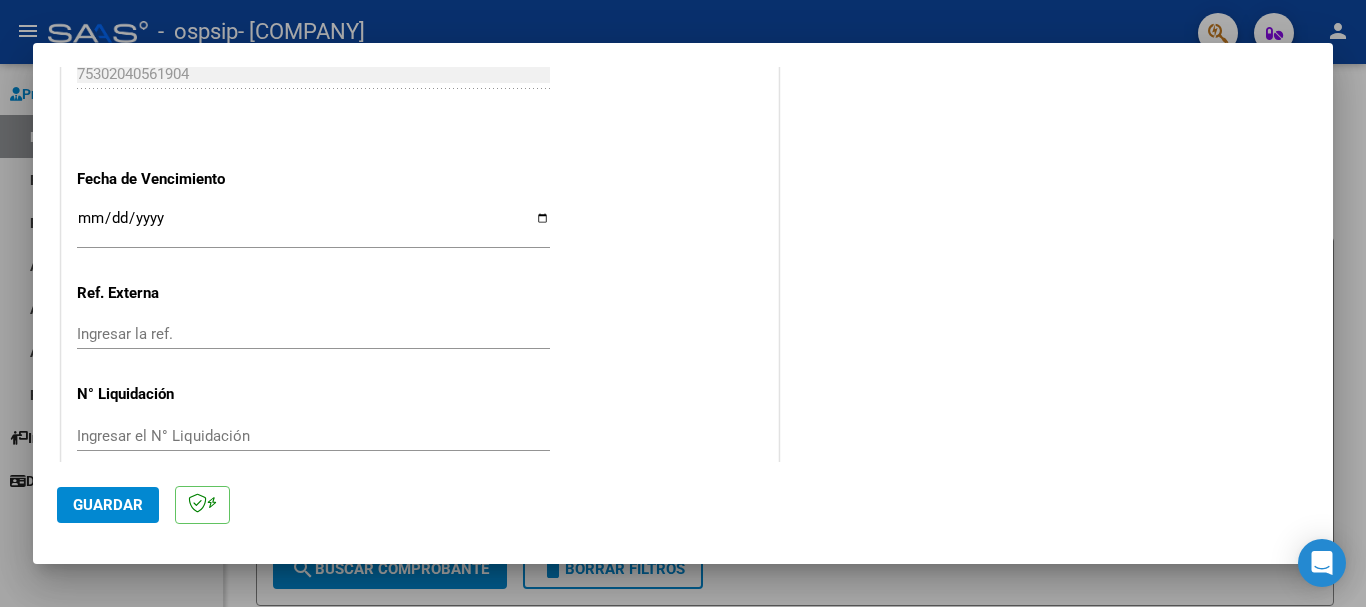 type on "202507" 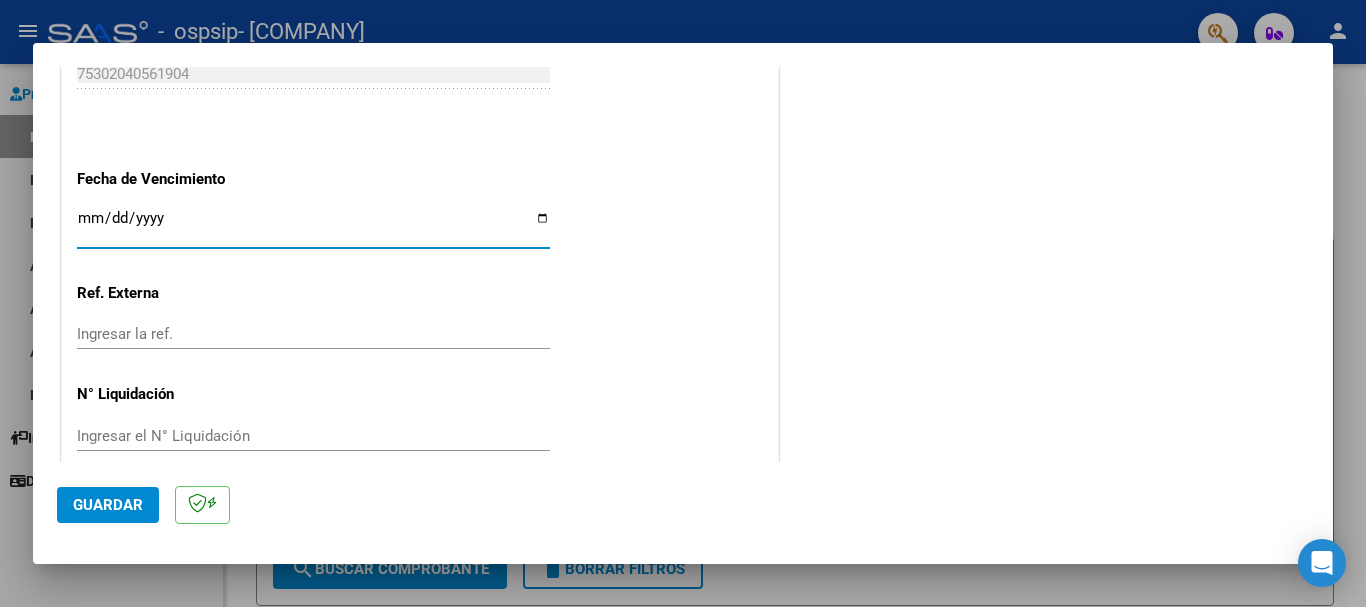 type on "2025-08-11" 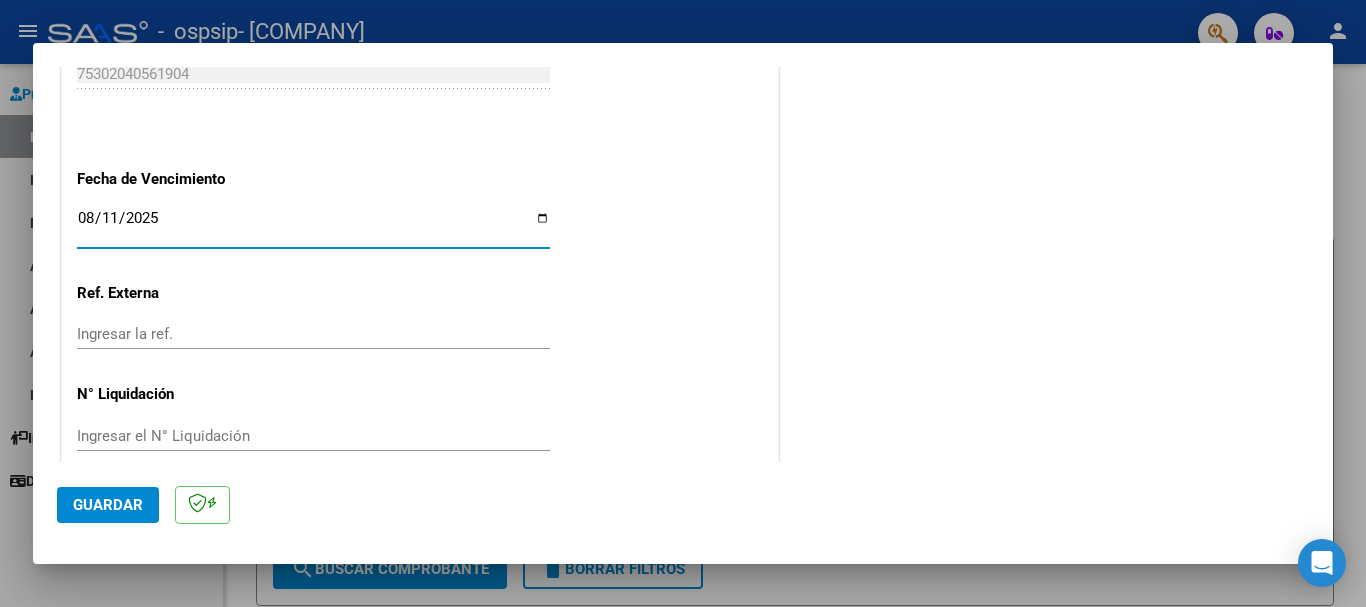 click on "Guardar" 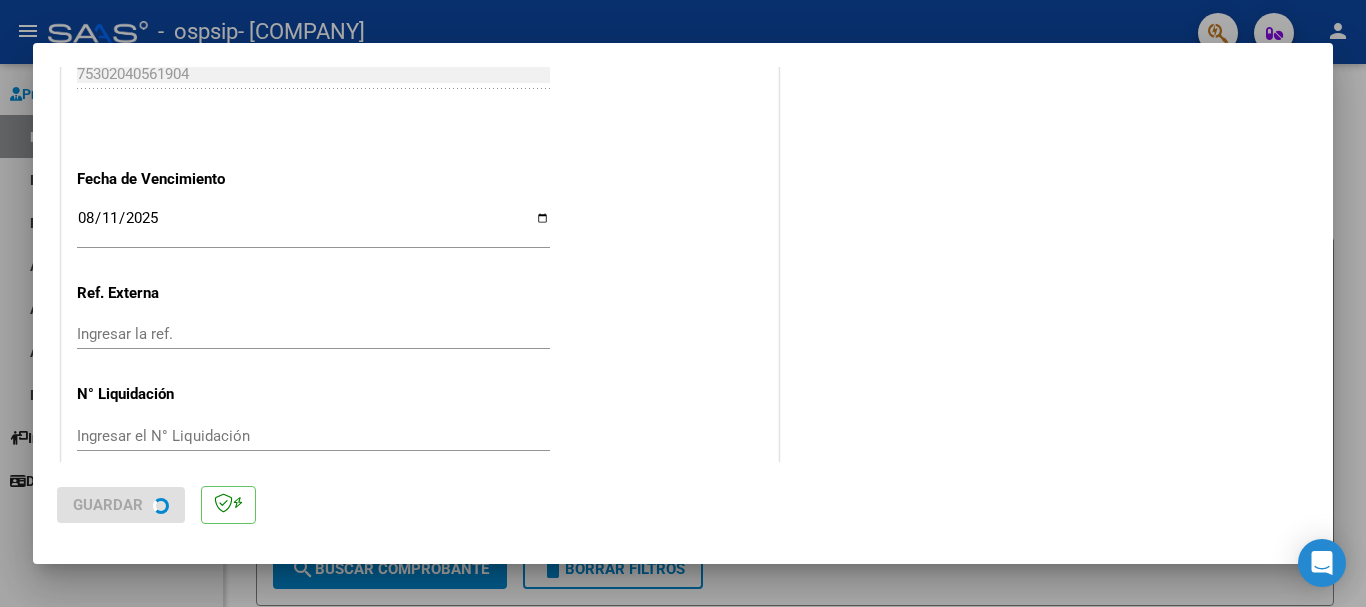 scroll, scrollTop: 0, scrollLeft: 0, axis: both 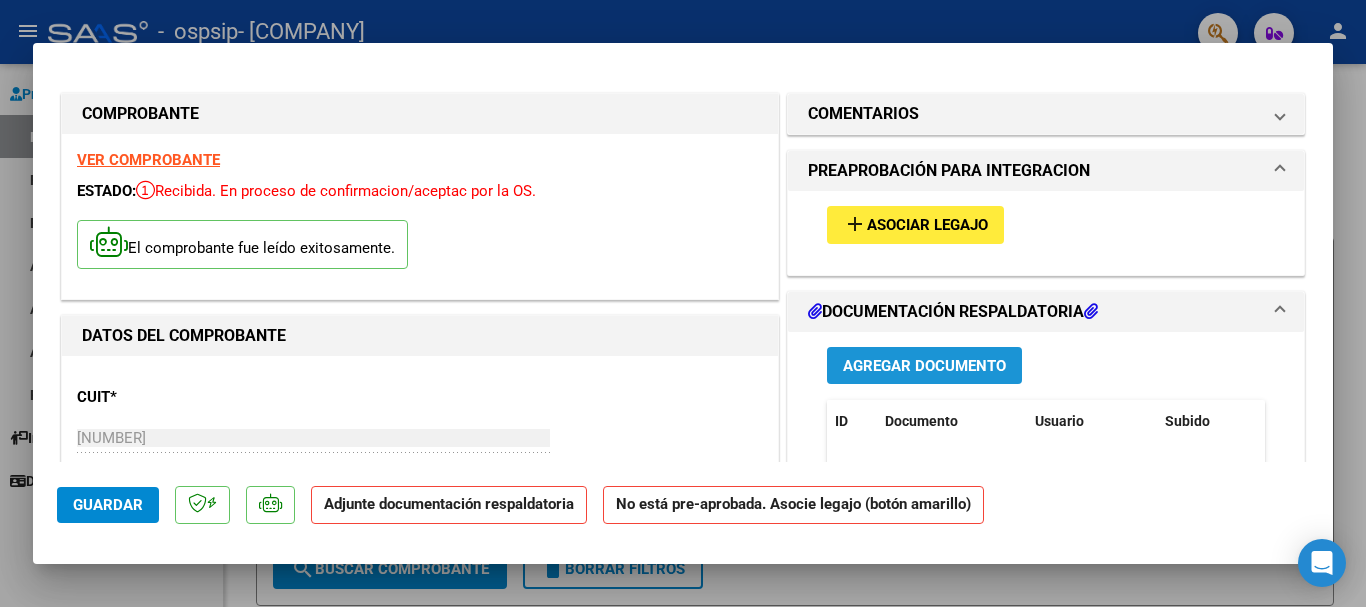 click on "Agregar Documento" at bounding box center [924, 366] 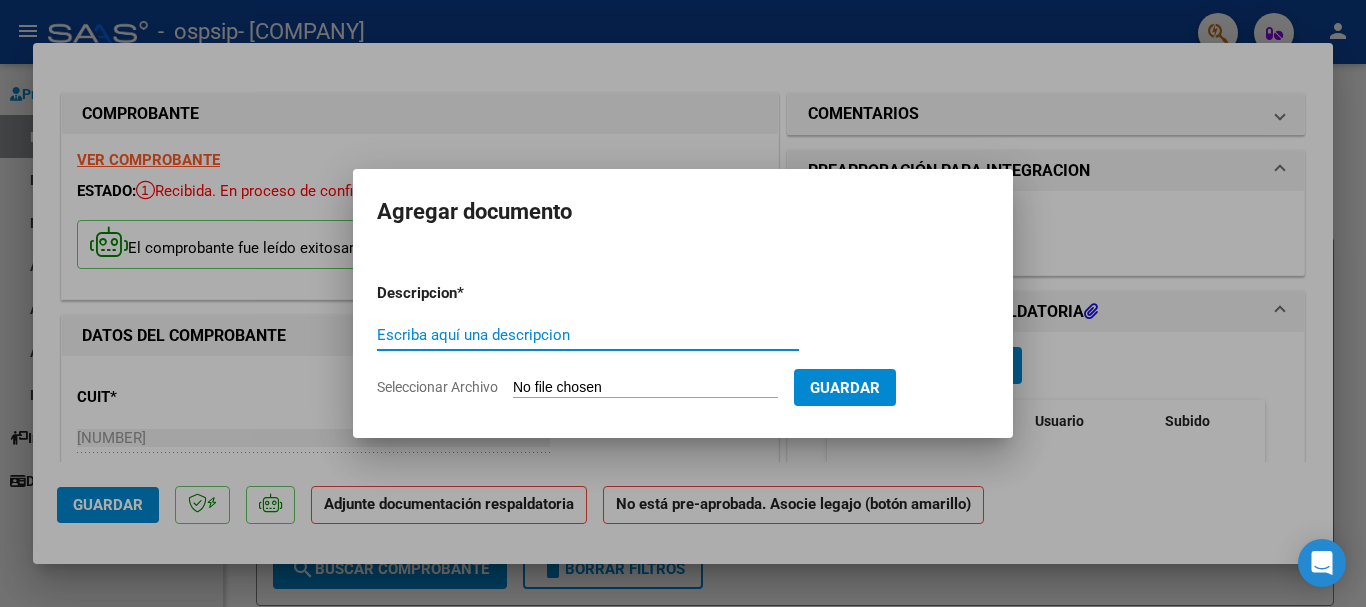 click on "Escriba aquí una descripcion" at bounding box center (588, 335) 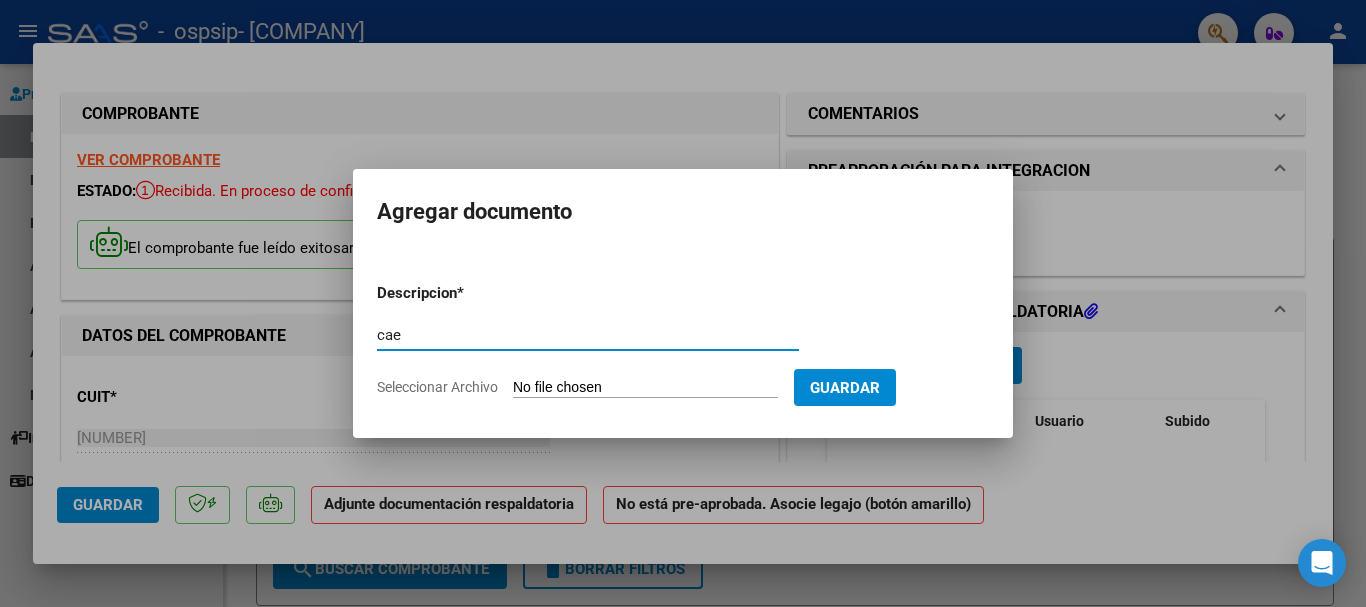 type on "cae" 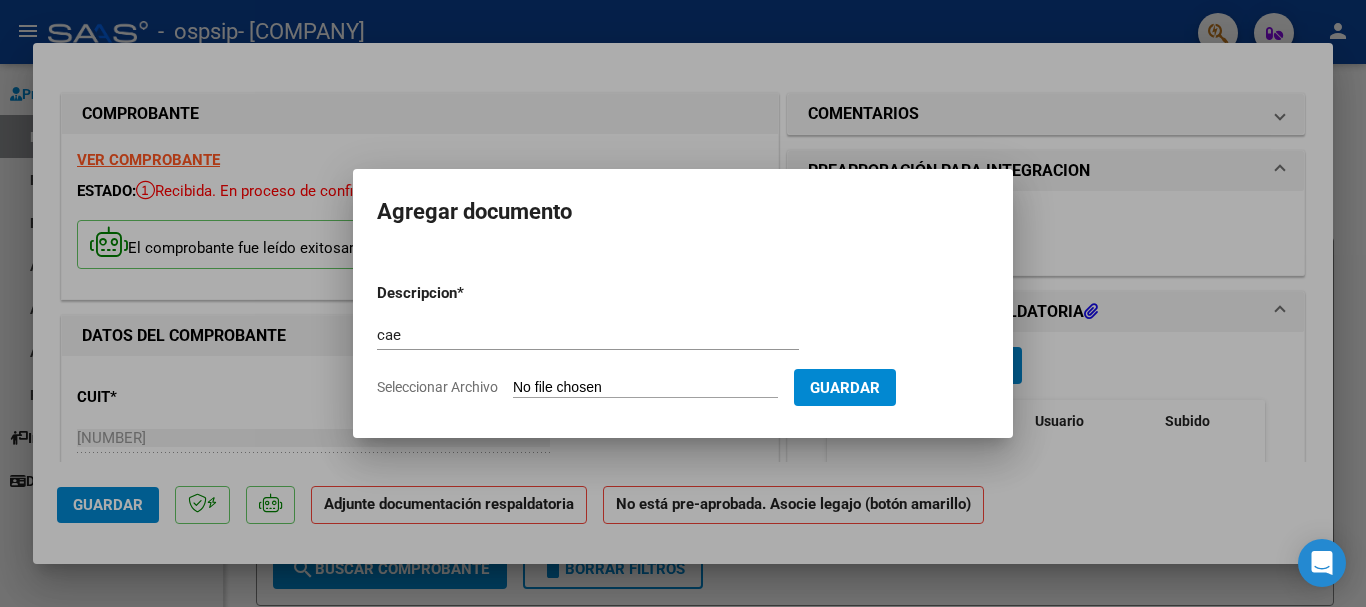 type on "C:\fakepath\C [LAST].pdf" 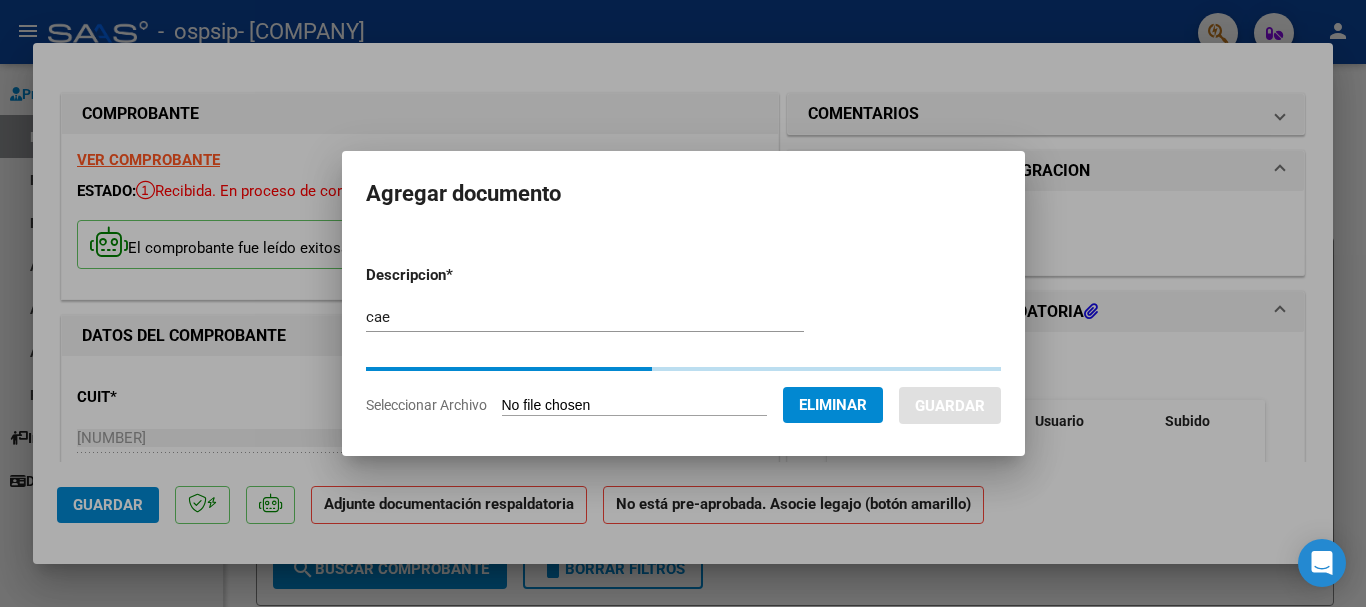 click on "cae" at bounding box center (585, 317) 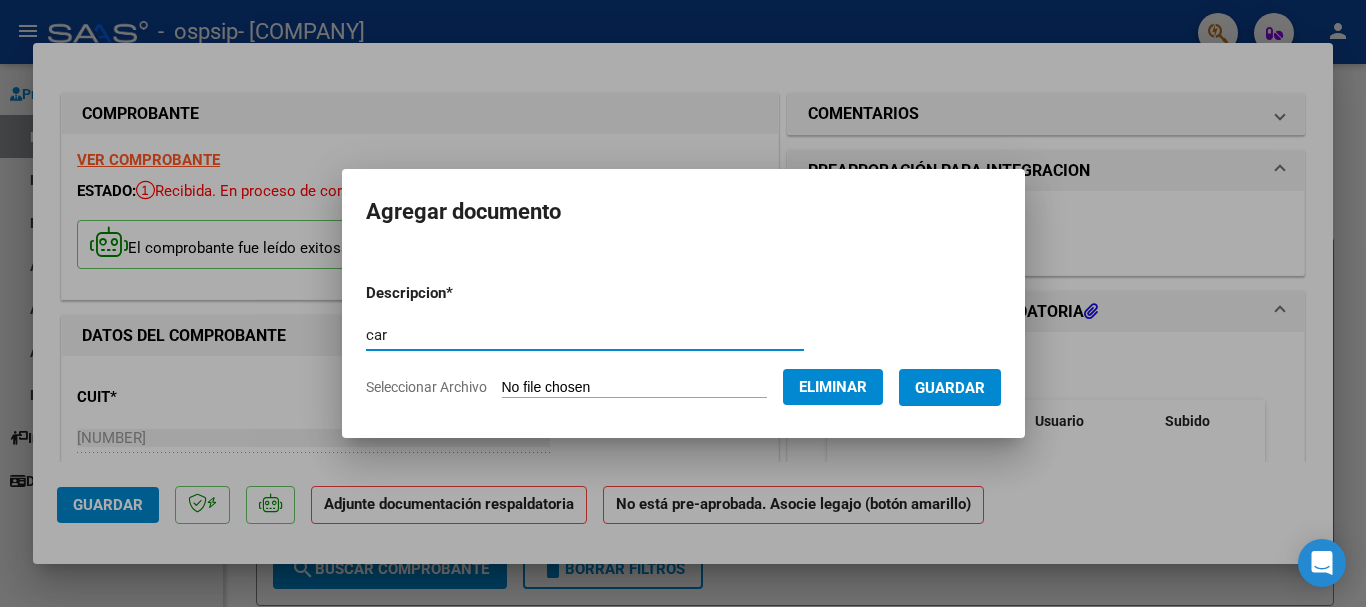 type on "car" 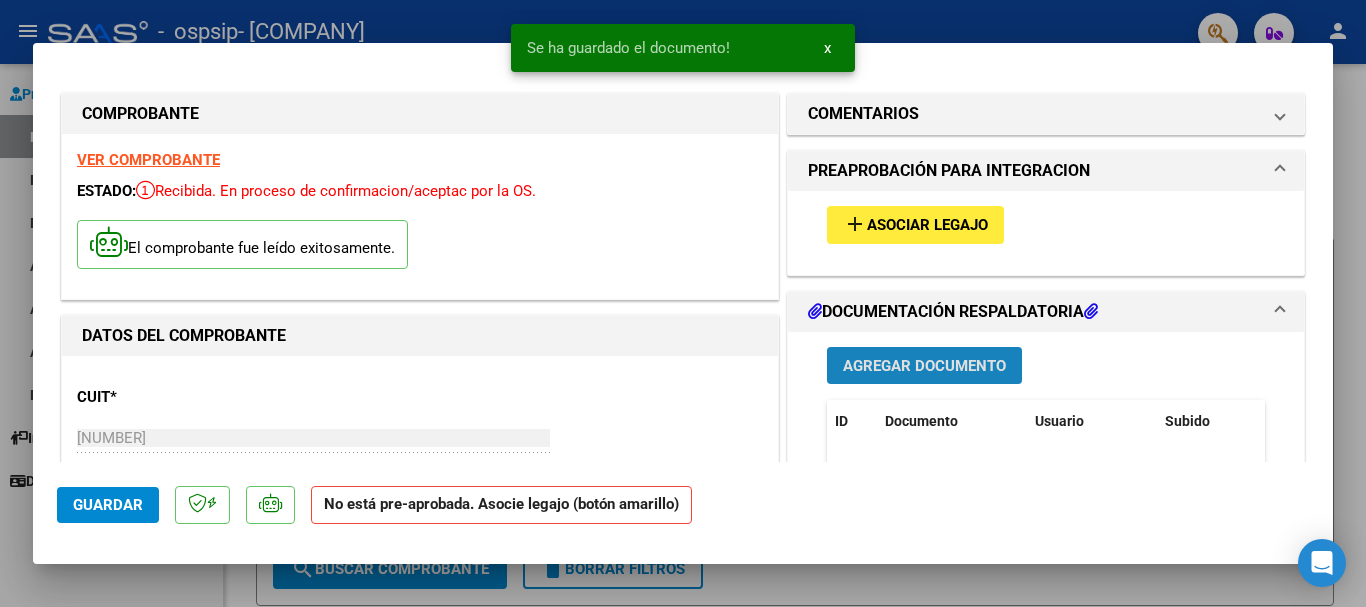 click on "Agregar Documento" at bounding box center [924, 366] 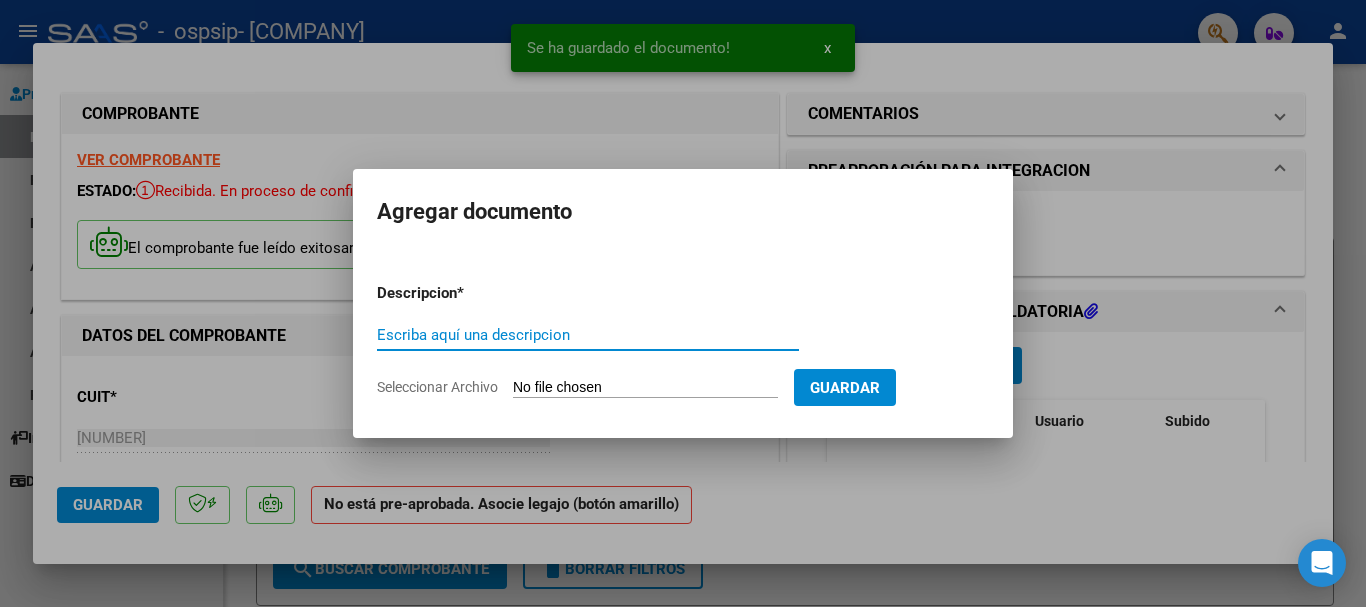 click on "Escriba aquí una descripcion" at bounding box center [588, 335] 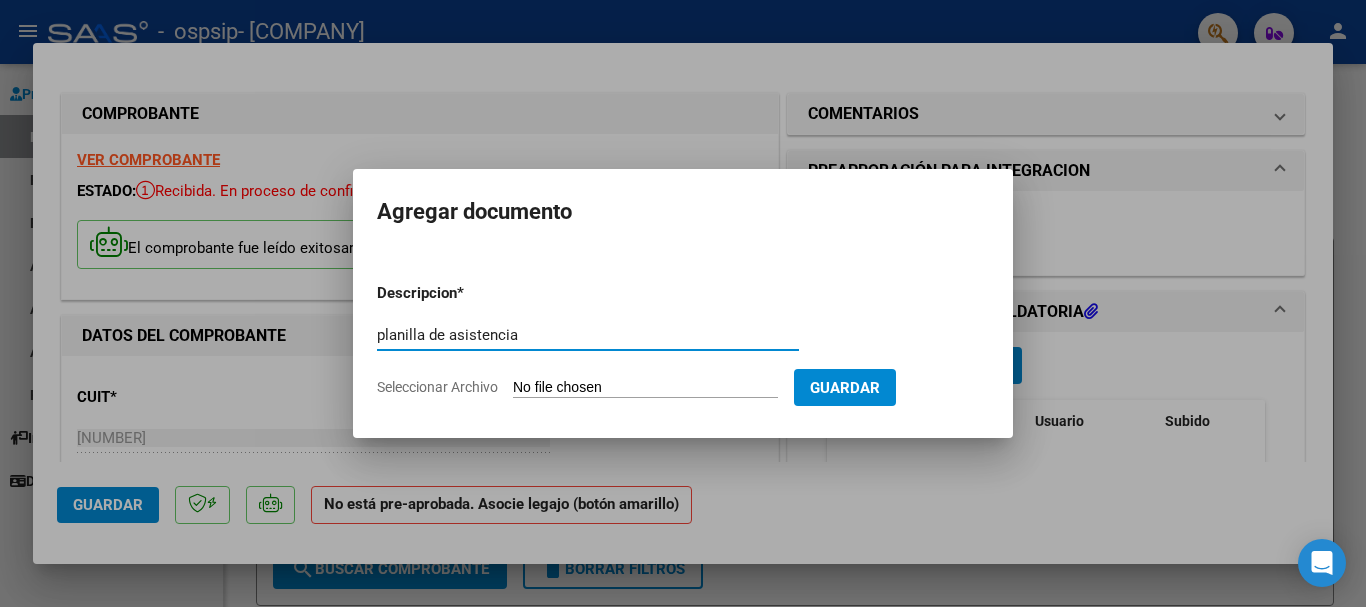 type on "planilla de asistencia" 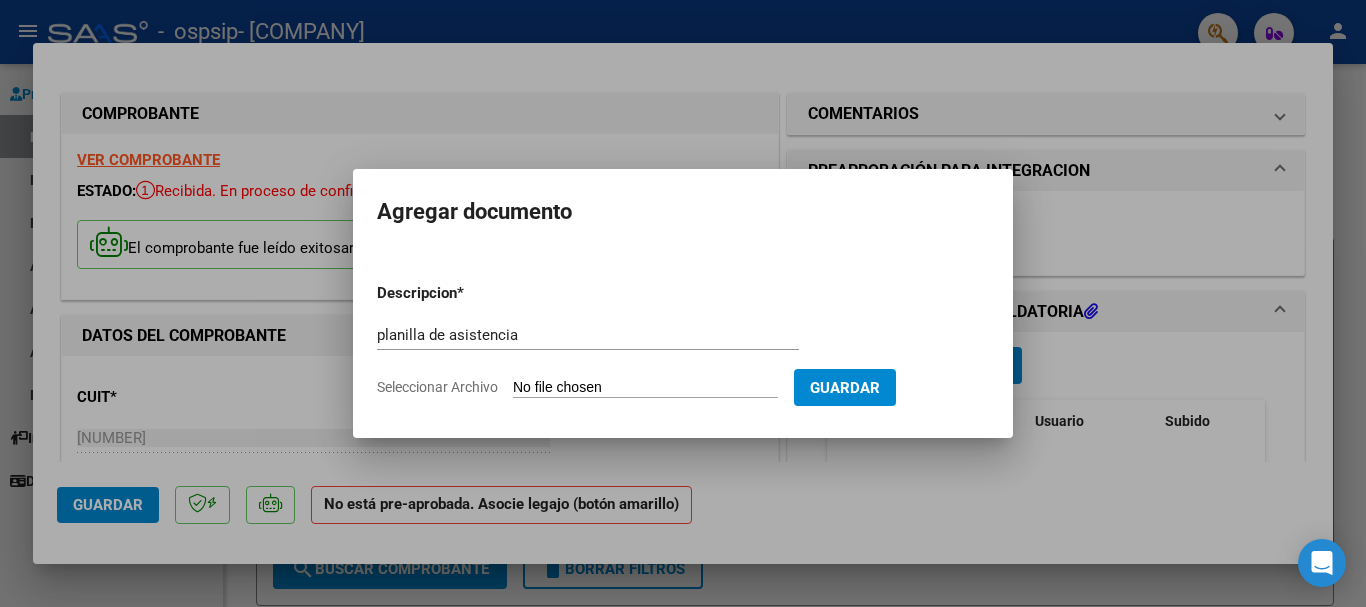 type on "C:\fakepath\P [LAST] 07.pdf" 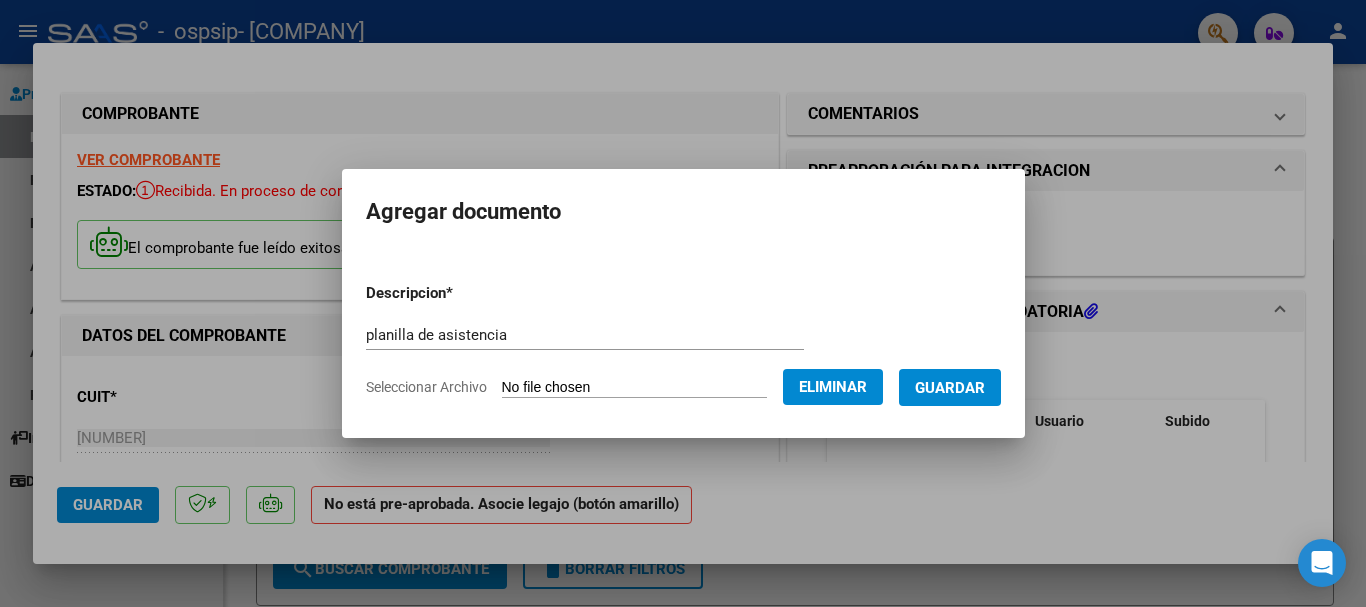 click on "Guardar" at bounding box center [950, 388] 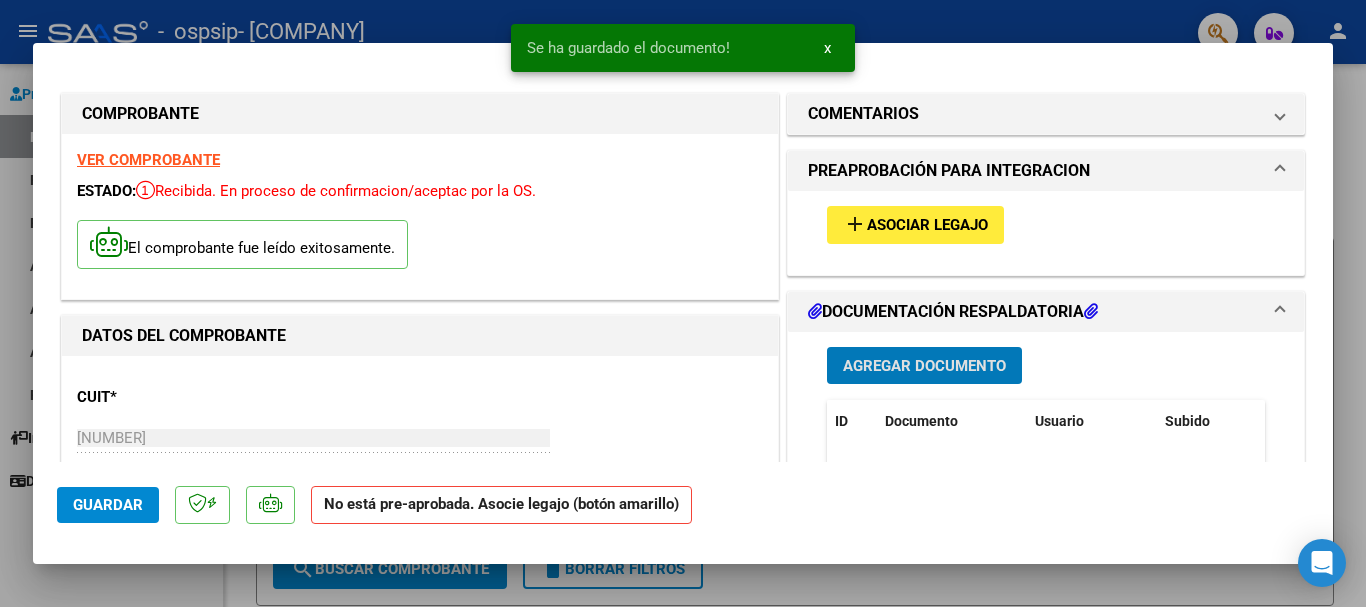 click on "Agregar Documento" at bounding box center [924, 366] 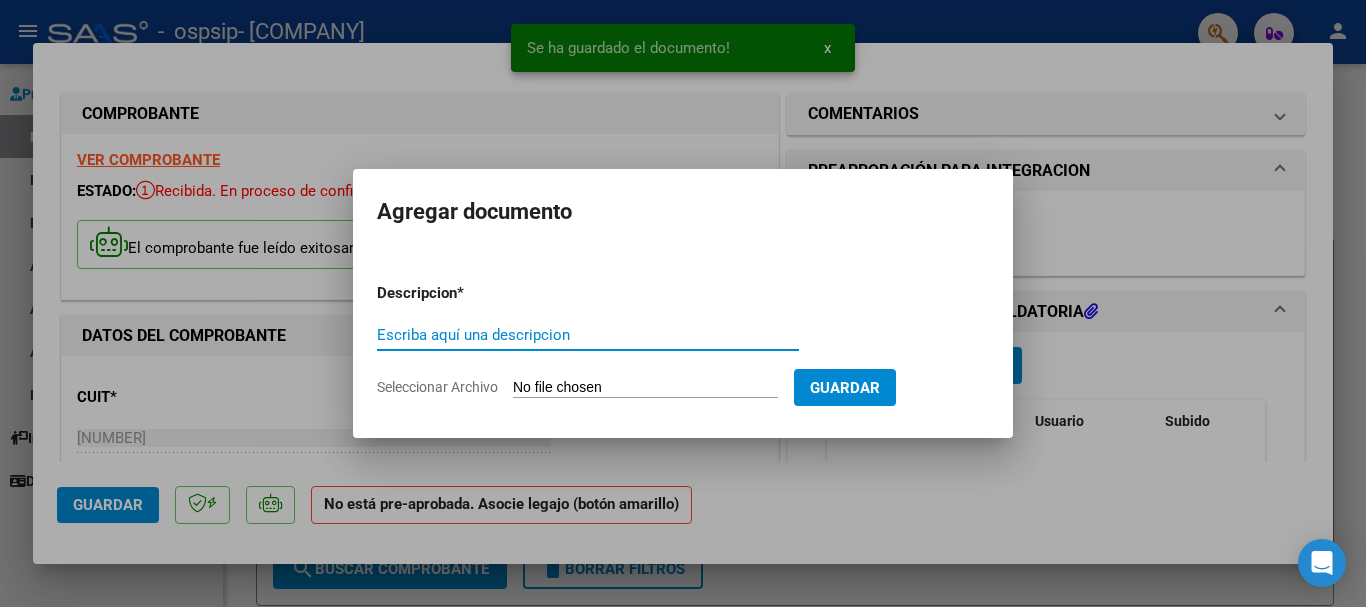 click on "Escriba aquí una descripcion" at bounding box center [588, 335] 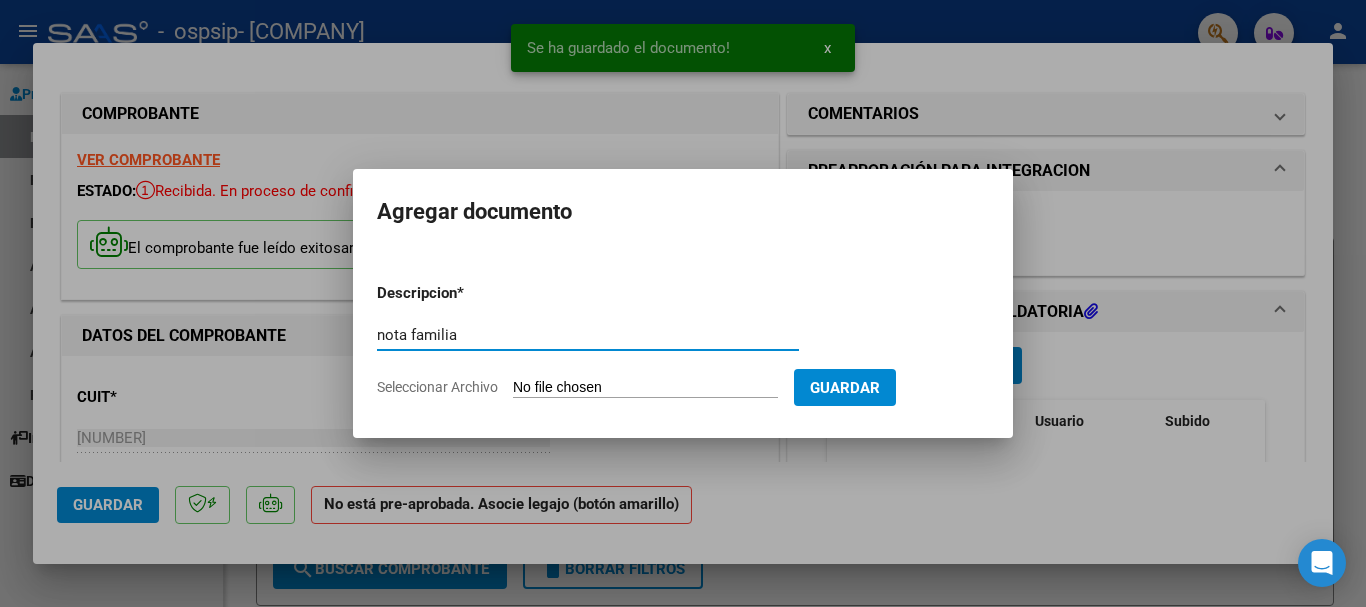 type on "nota familia" 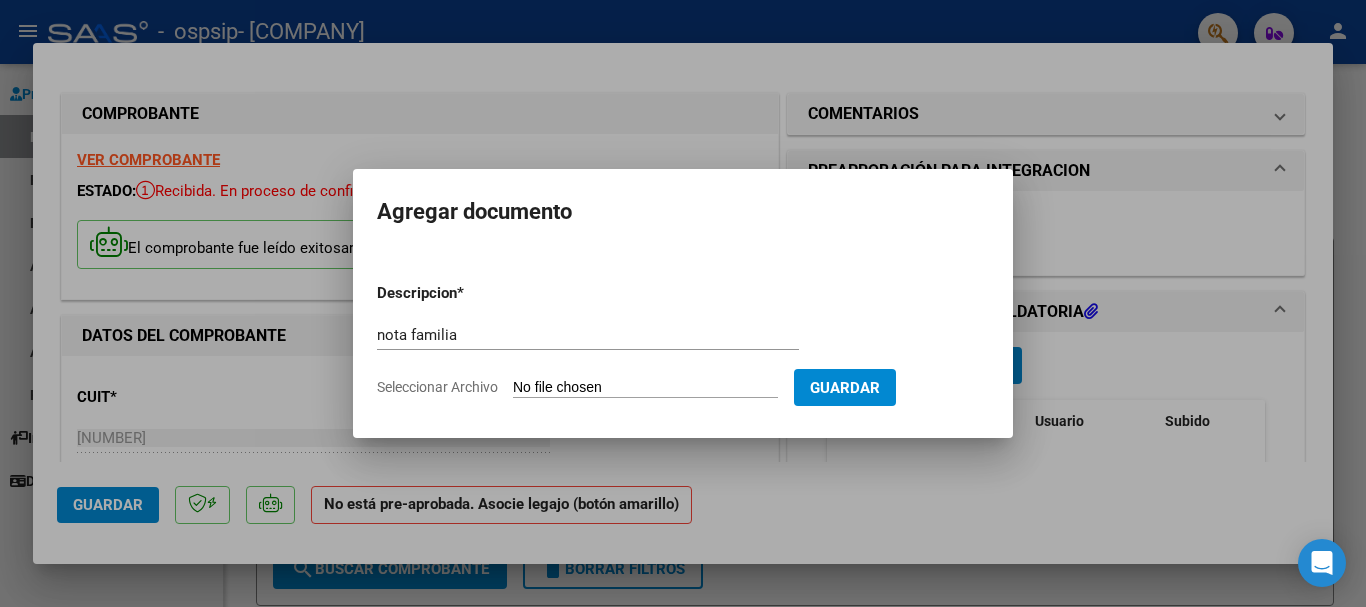 type on "C:\fakepath\nota [LAST] 07.pdf" 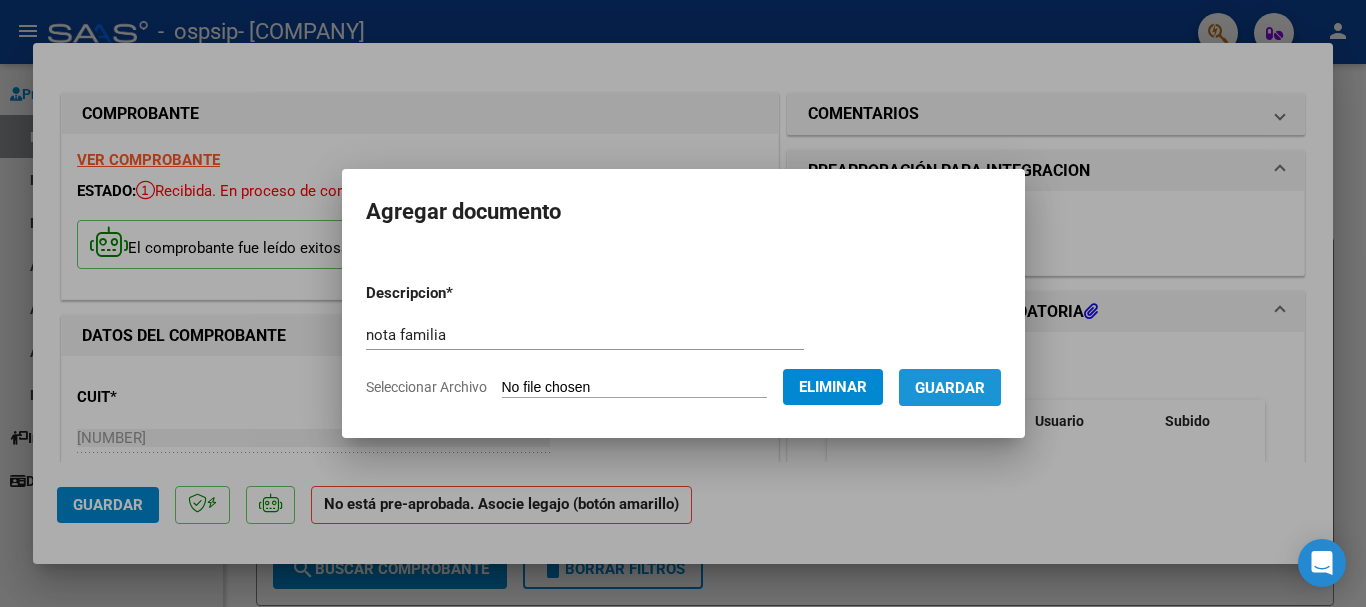 click on "Guardar" at bounding box center (950, 388) 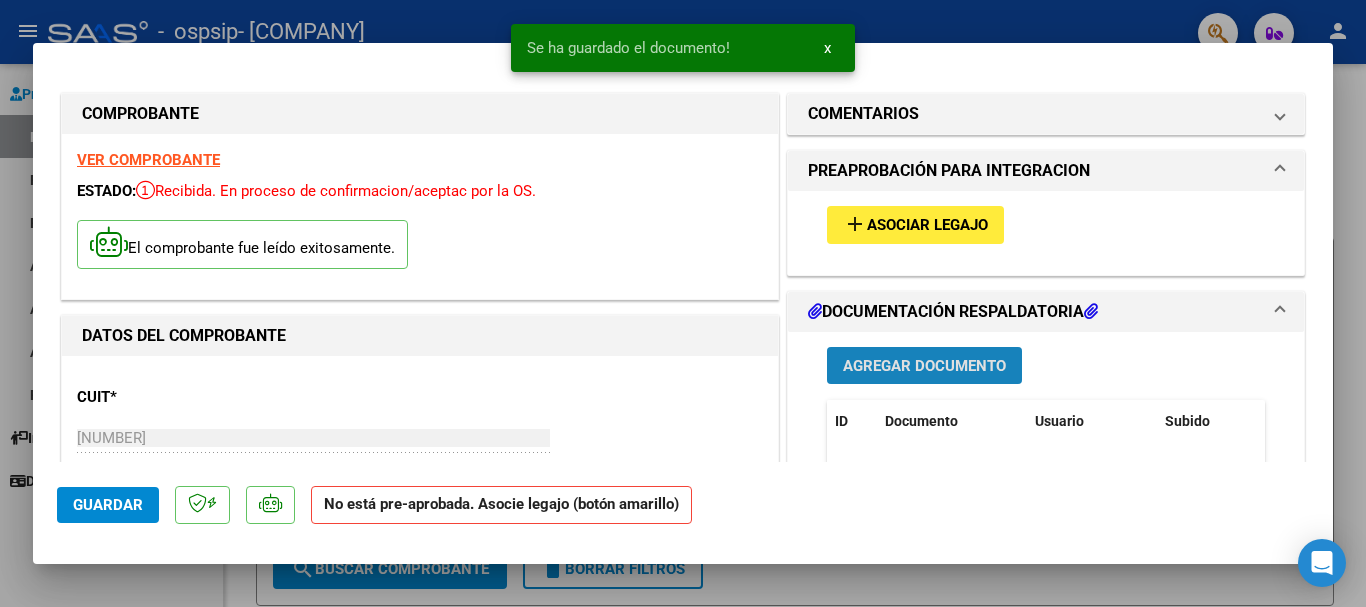 click on "Agregar Documento" at bounding box center (924, 366) 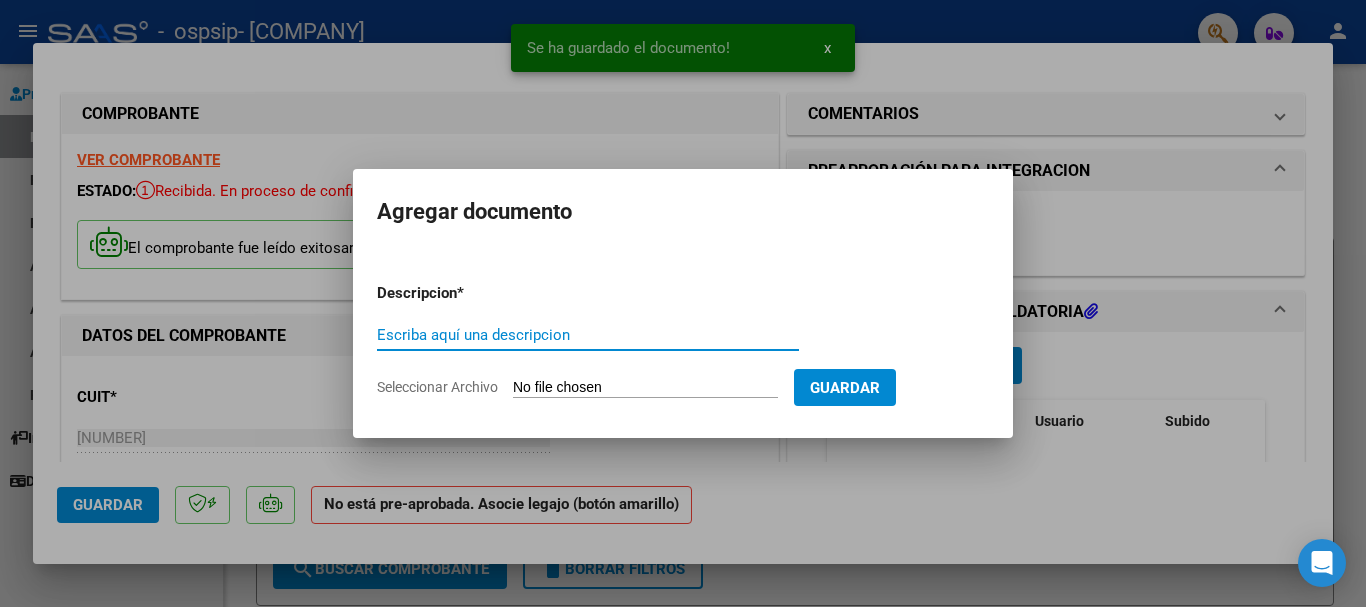 click on "Escriba aquí una descripcion" at bounding box center (588, 335) 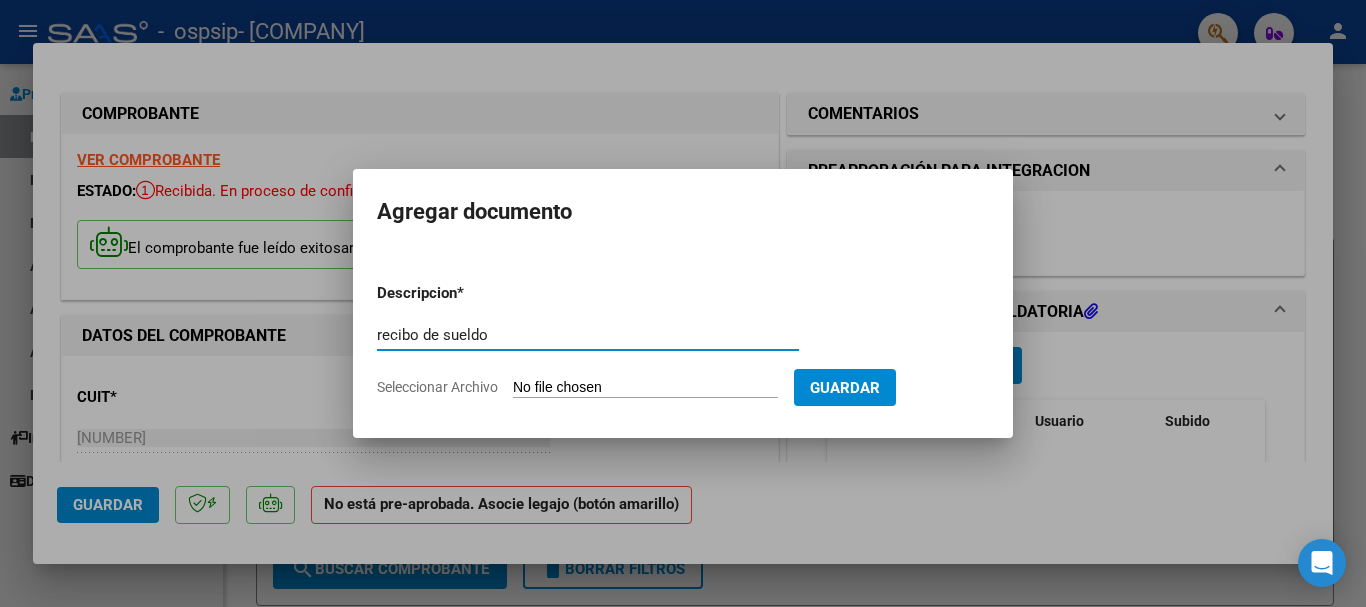 type on "recibo de sueldo" 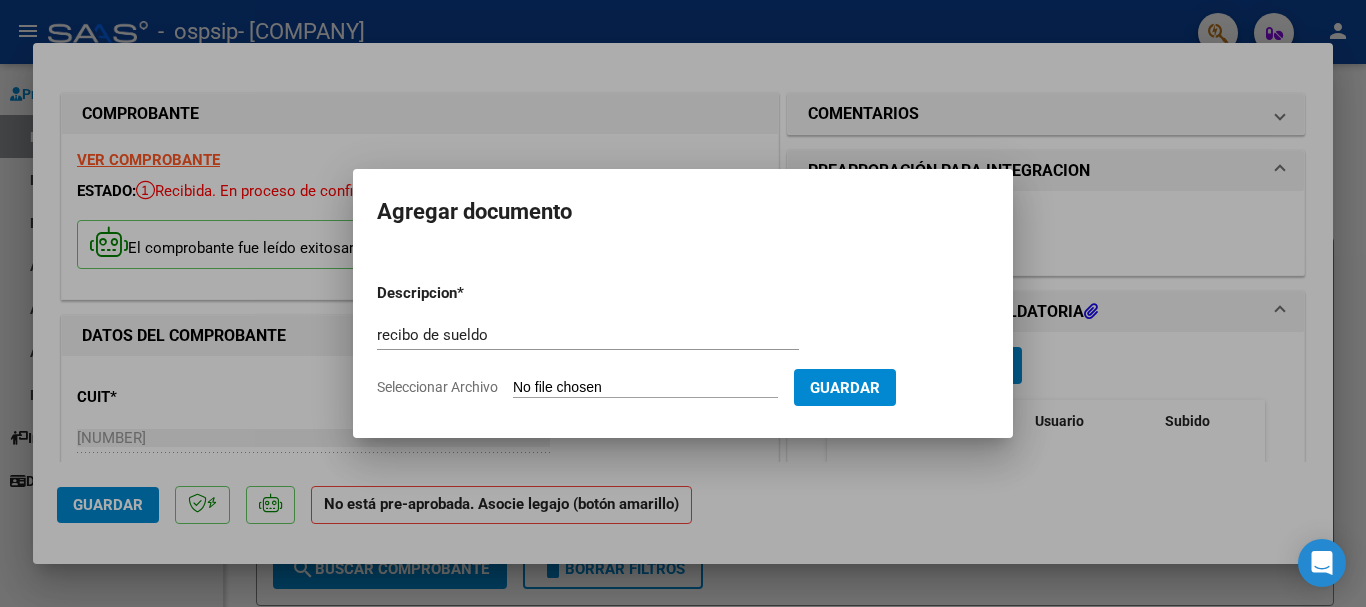 type on "C:\fakepath\RECIBO.pdf" 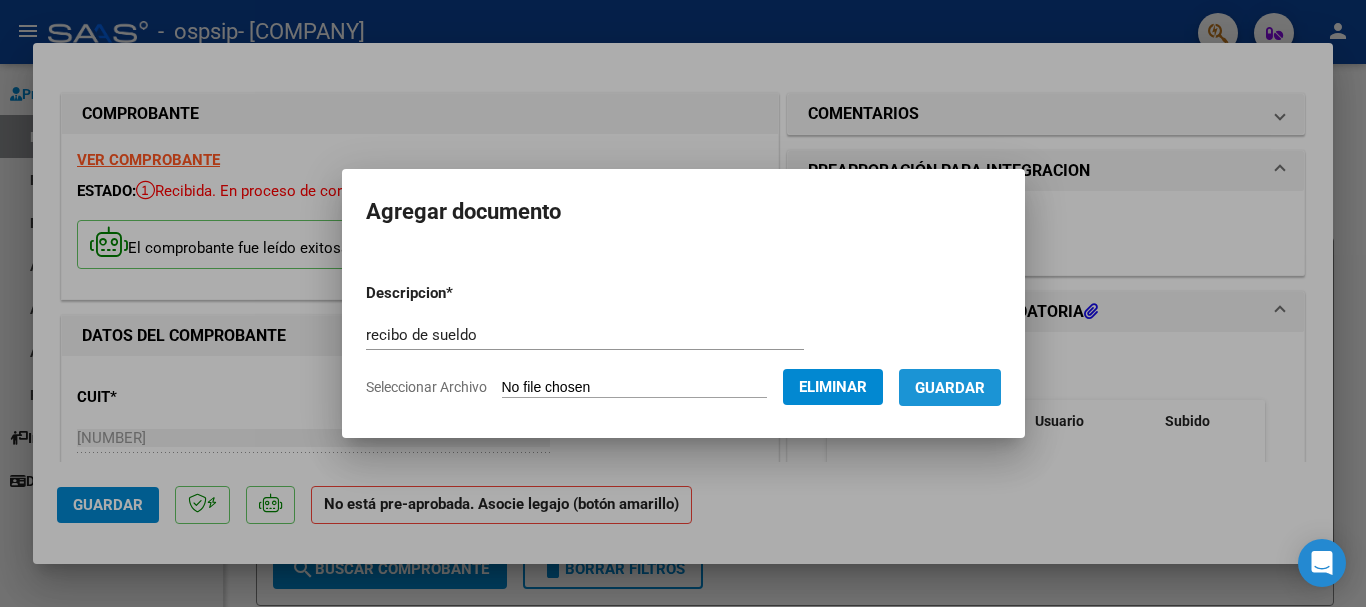 click on "Guardar" at bounding box center [950, 388] 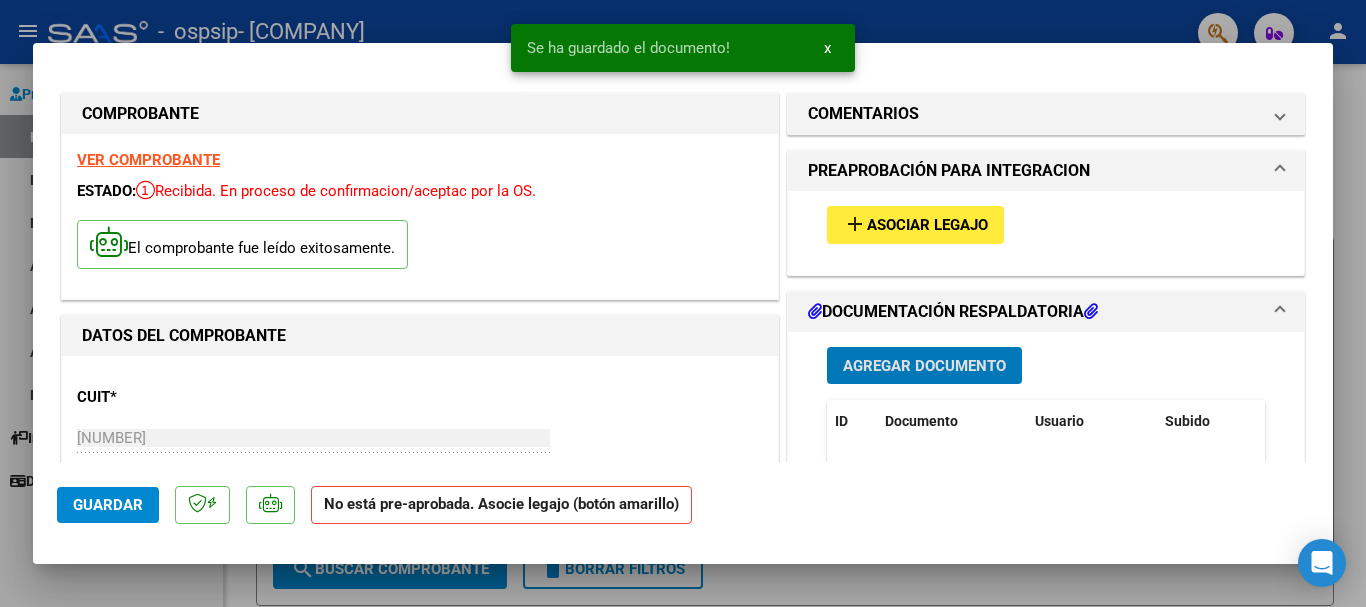 click on "Agregar Documento" at bounding box center [924, 366] 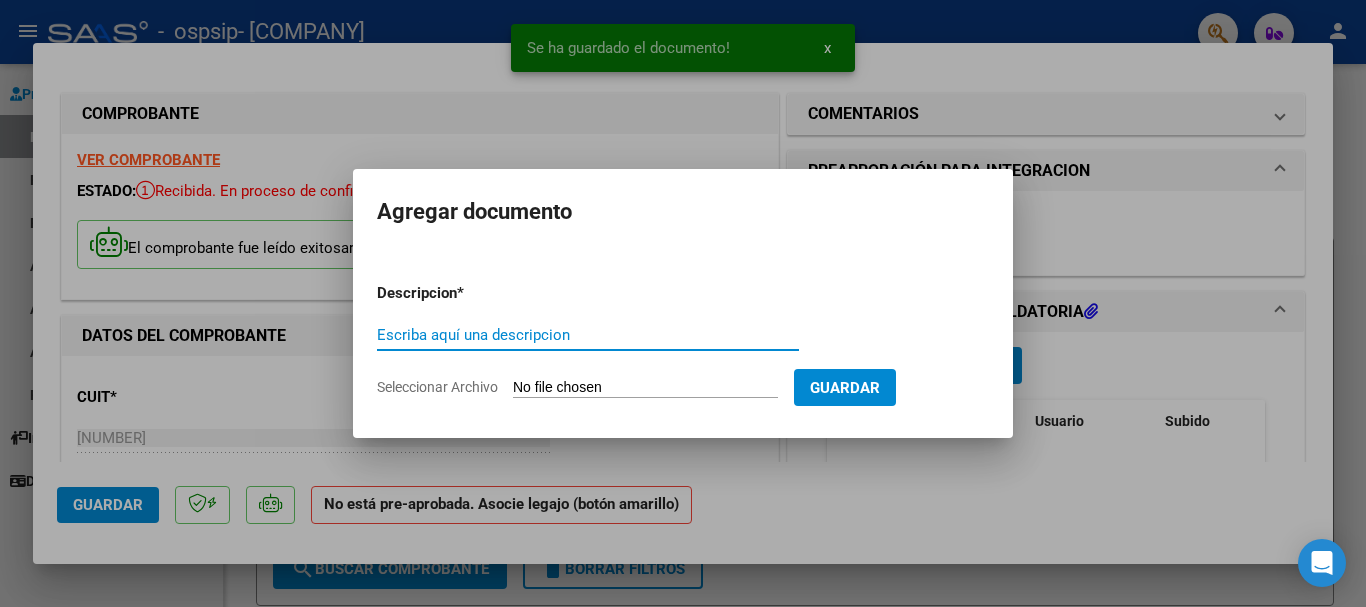 click on "Escriba aquí una descripcion" at bounding box center [588, 335] 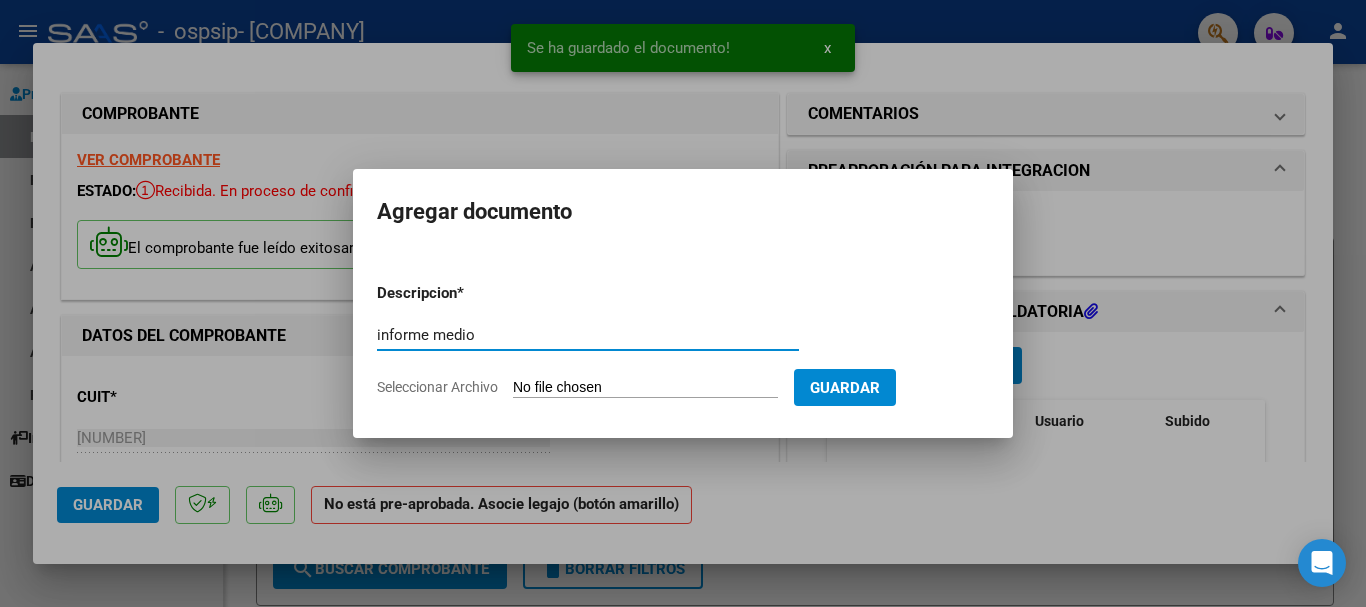 type on "informe medio" 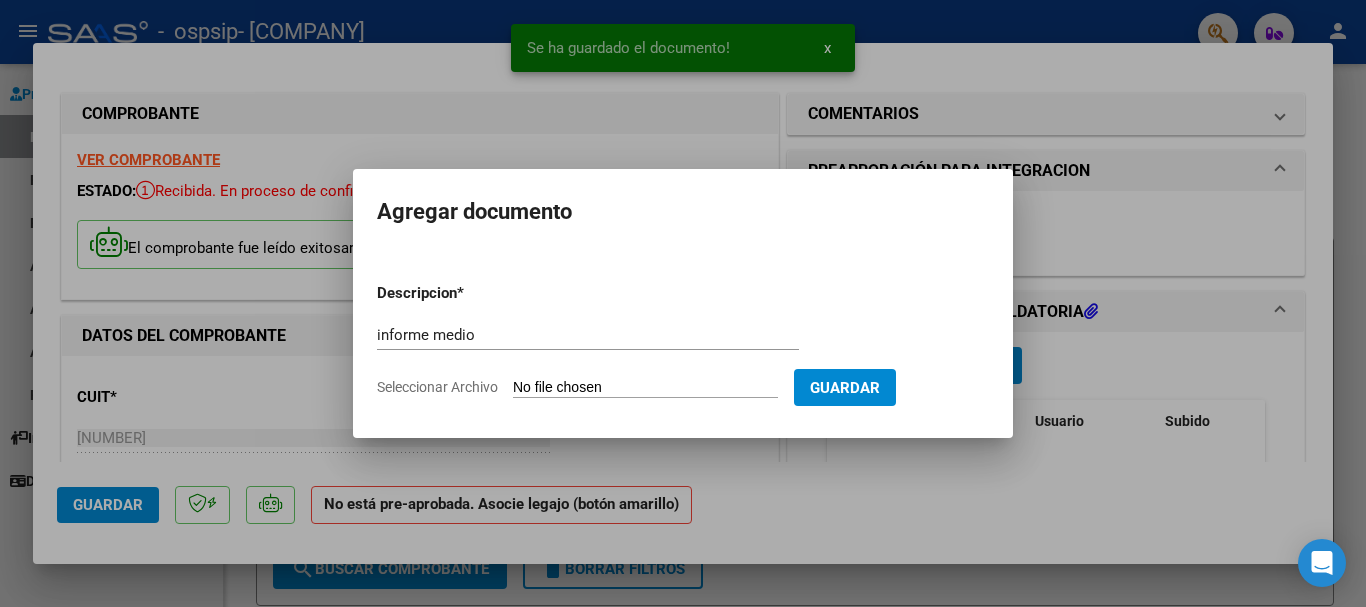 click on "Seleccionar Archivo" at bounding box center (645, 388) 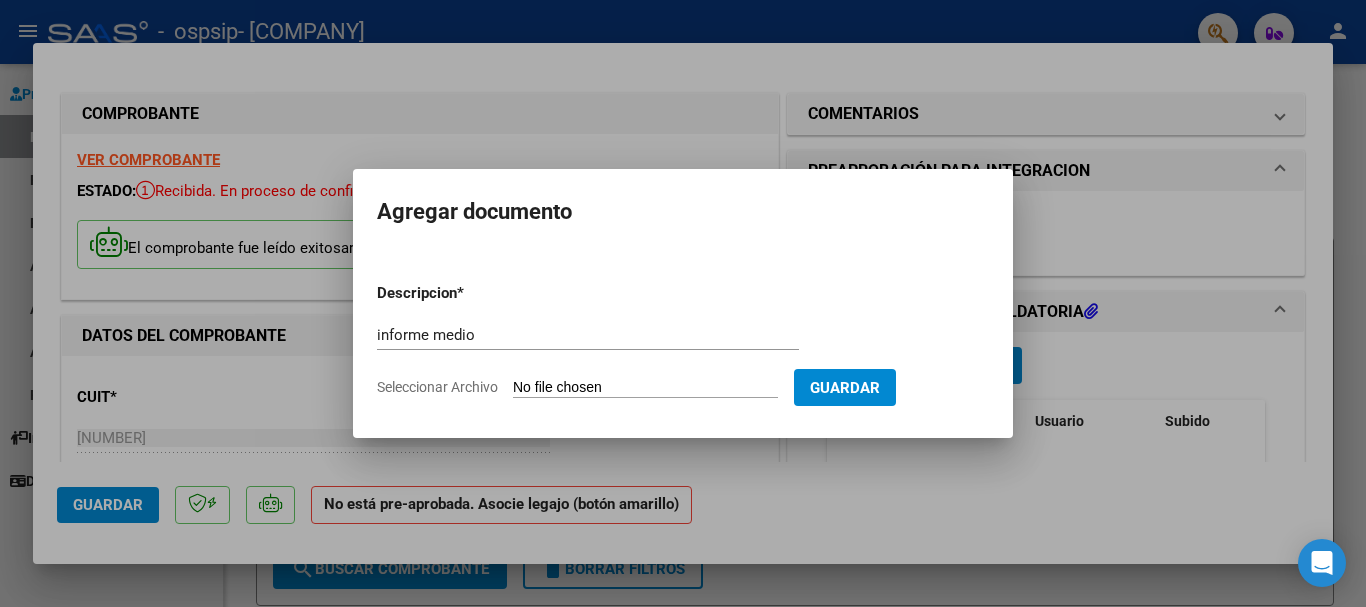 type on "C:\fakepath\ [LAST] ok.docx" 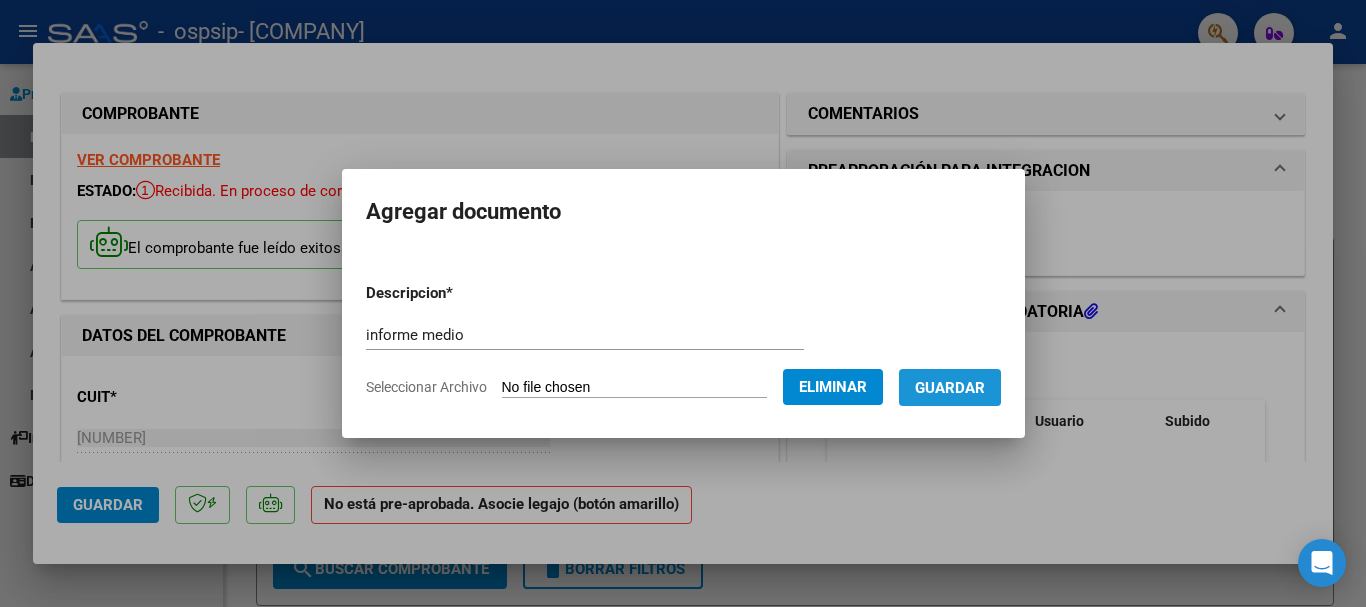click on "Guardar" at bounding box center (950, 388) 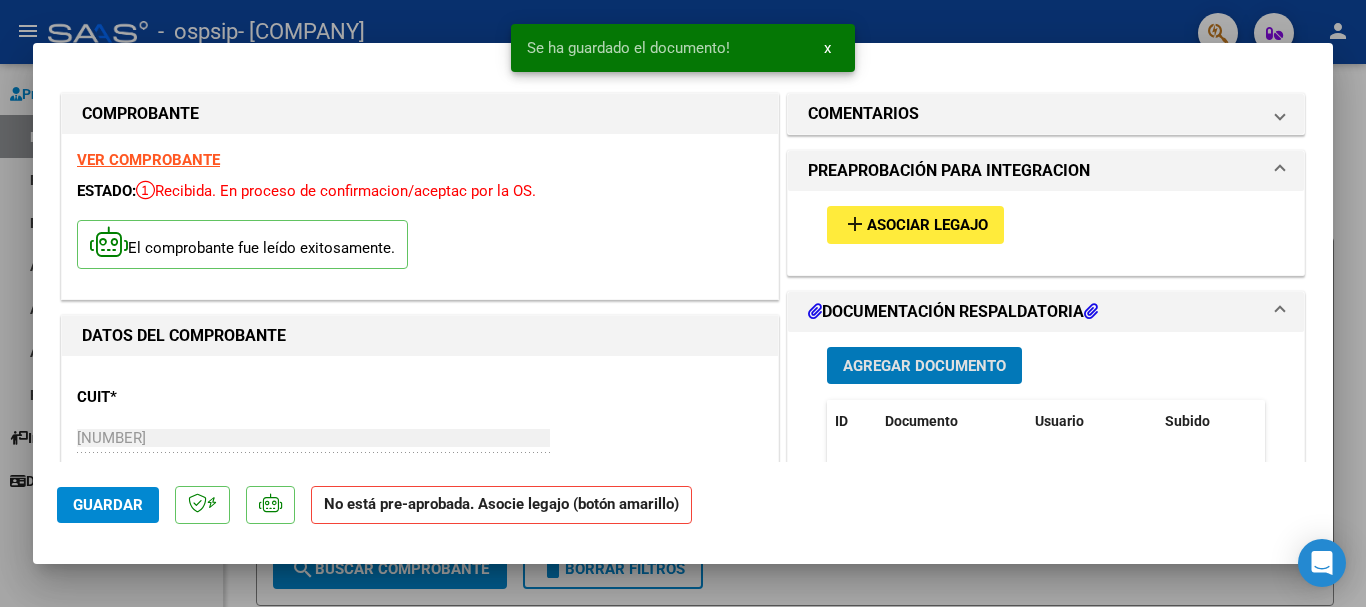 click on "Asociar Legajo" at bounding box center [927, 226] 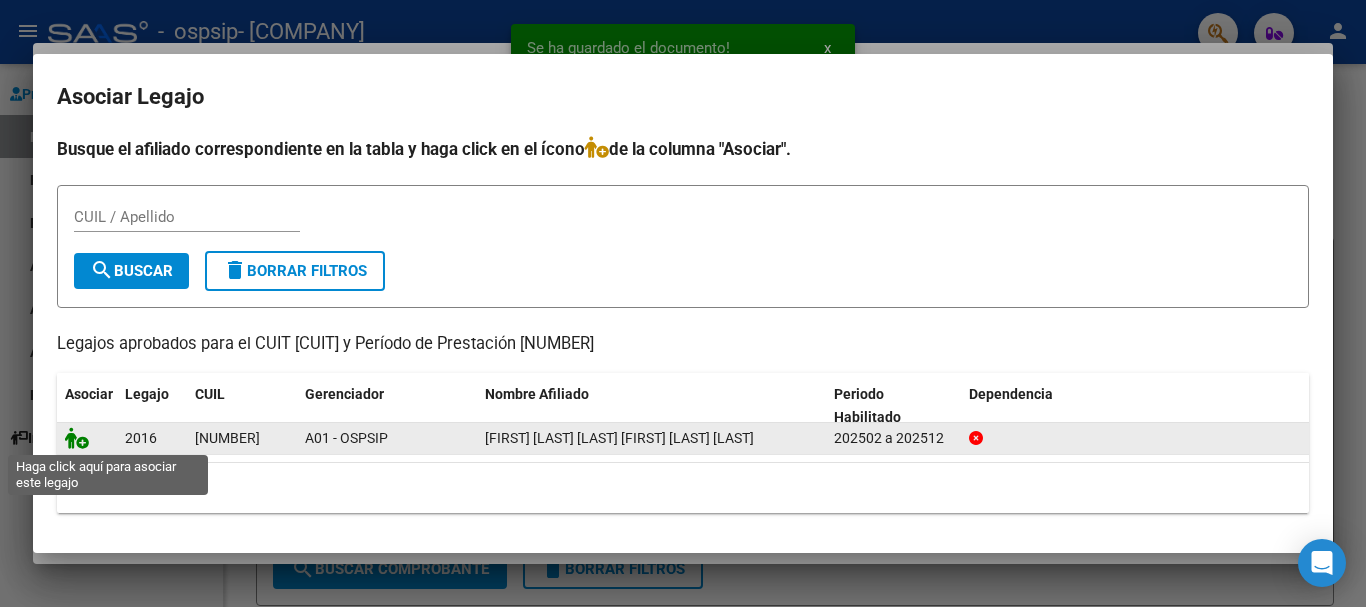 click 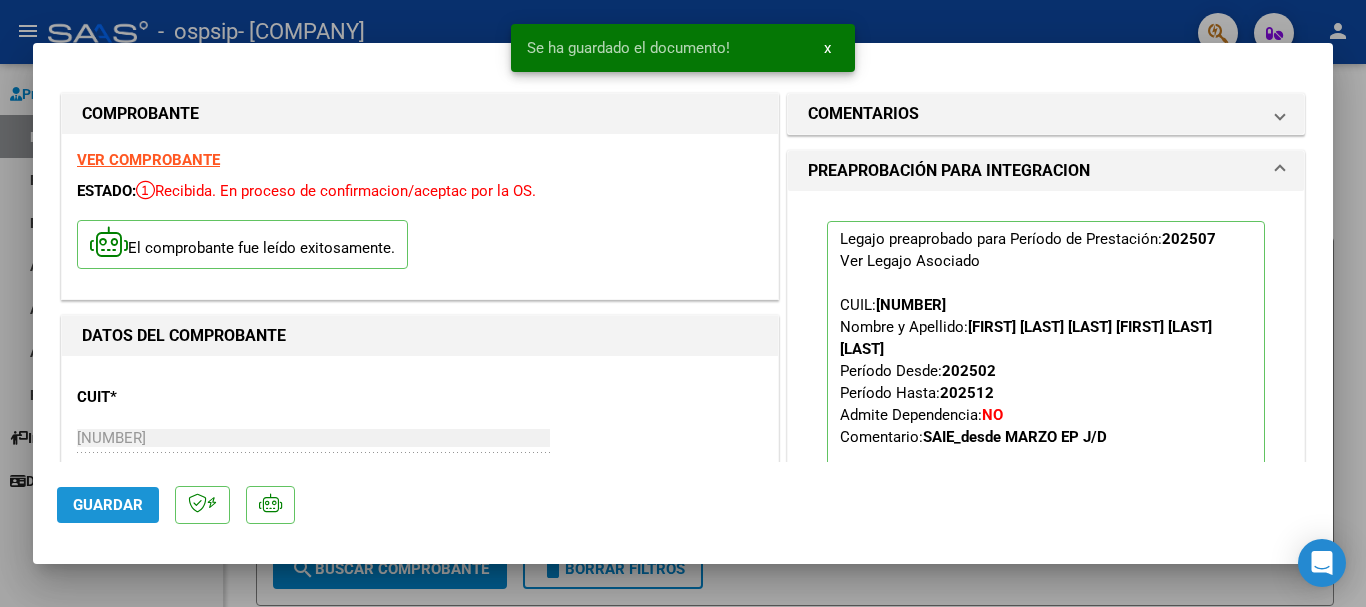 click on "Guardar" 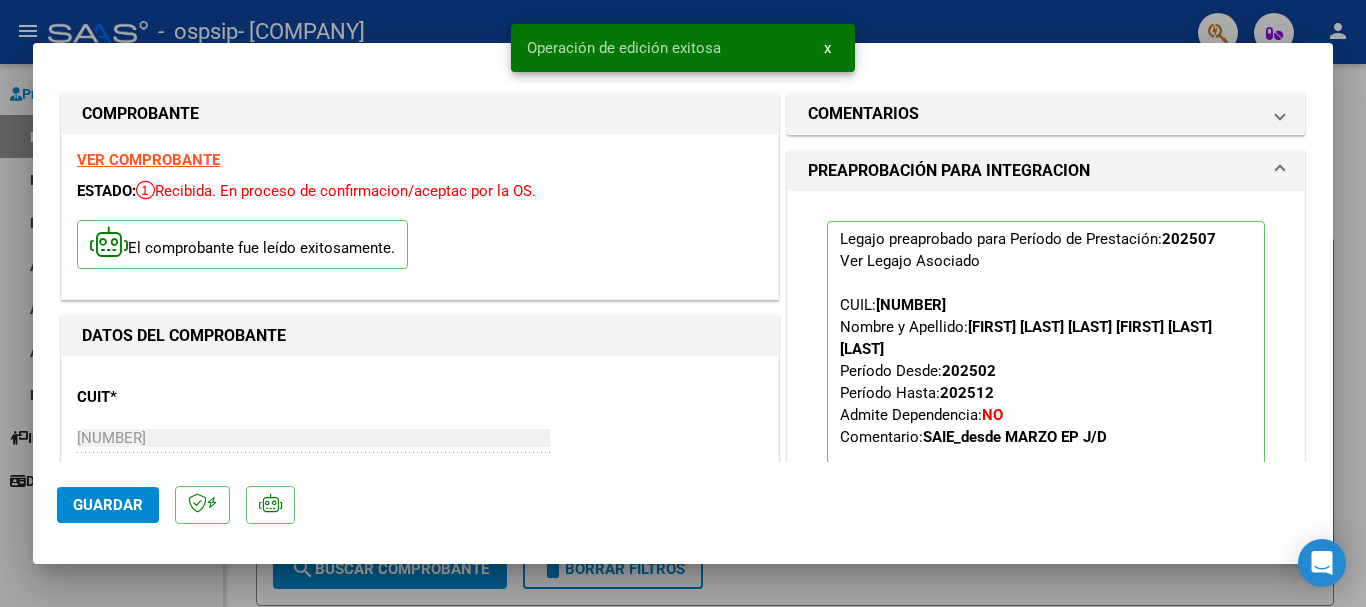 click at bounding box center (683, 303) 